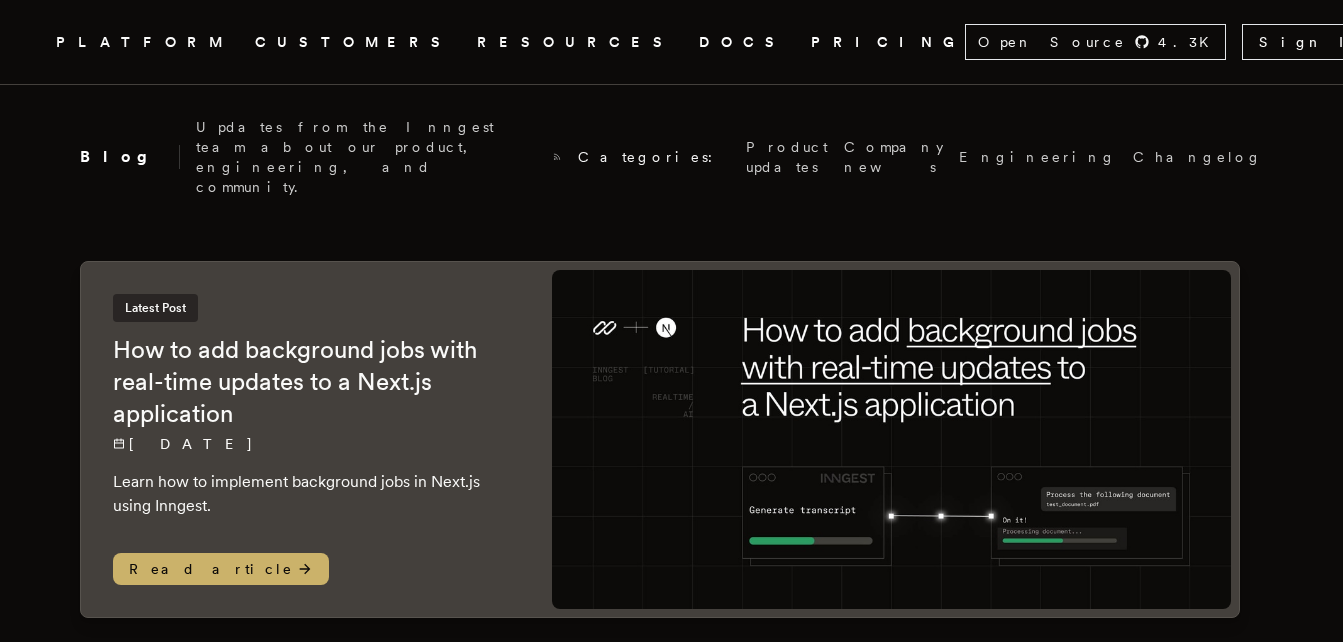 scroll, scrollTop: 0, scrollLeft: 0, axis: both 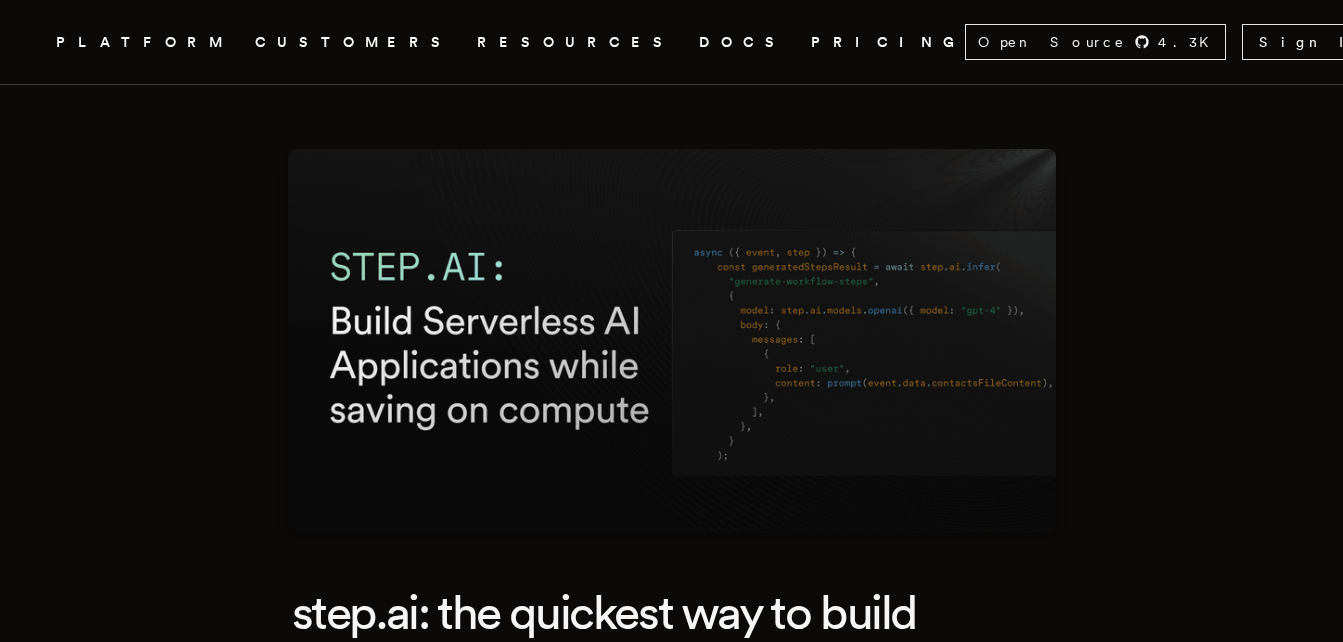 click on "step.ai: the quickest way to build reliable AI applications on Serverless while saving on compute Charly Poly ·     12/10/2024     ·  6 min read Inngest's functions are popular among developers deploying their applications on Serverless platforms such as Vercel. Its  step.run()  API enables developers to  add state to Serverless Functions , overcome third-party rate limits and timeouts, and recover from failures with retries.
Our new  step.ai.infer()  API offloads all LLM requests to Inngest's infrastructure, removing all duration constraints when developing AI applications in Serverless environments.
In this article, we'll see how combining the  step.run()  and  step.ai.infer()  APIs is the quickest way to build reliable AI applications on Serverless while saving on compute.
step.run() : AI applications are workflows
Inngest Functions are composed of steps defined using the  step.run()  API. Each step is an independent cached and retriable part of your function,  making your workflows durable )." at bounding box center [672, 4260] 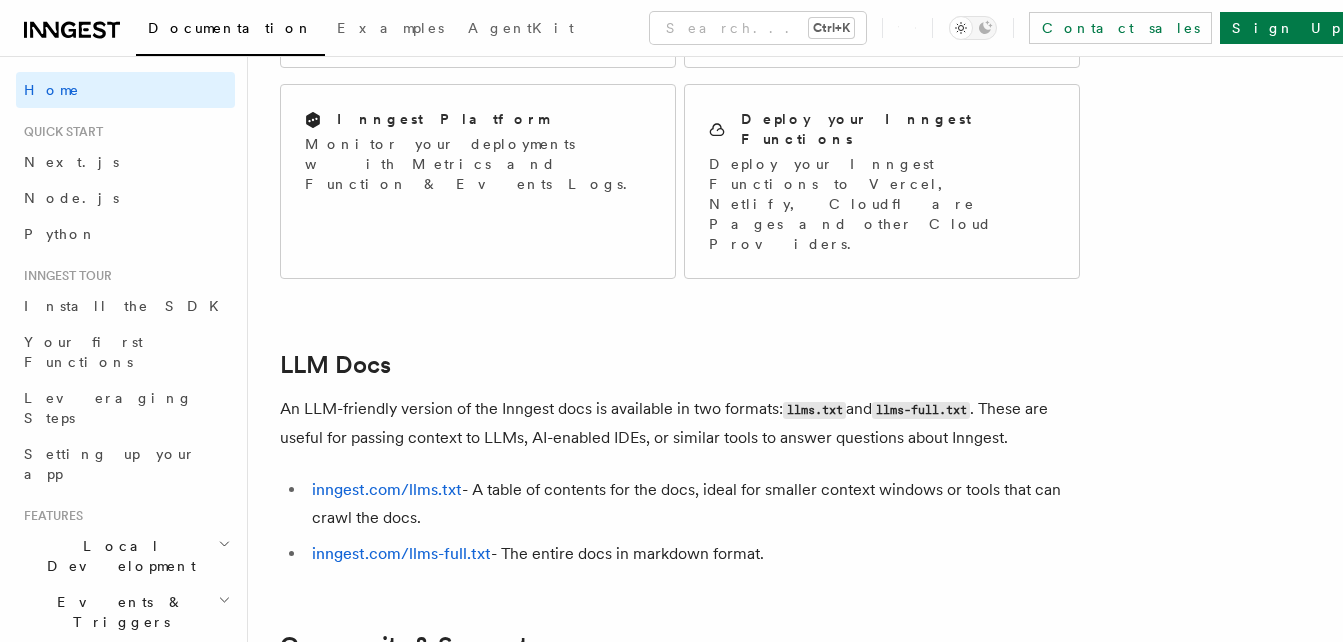scroll, scrollTop: 1910, scrollLeft: 0, axis: vertical 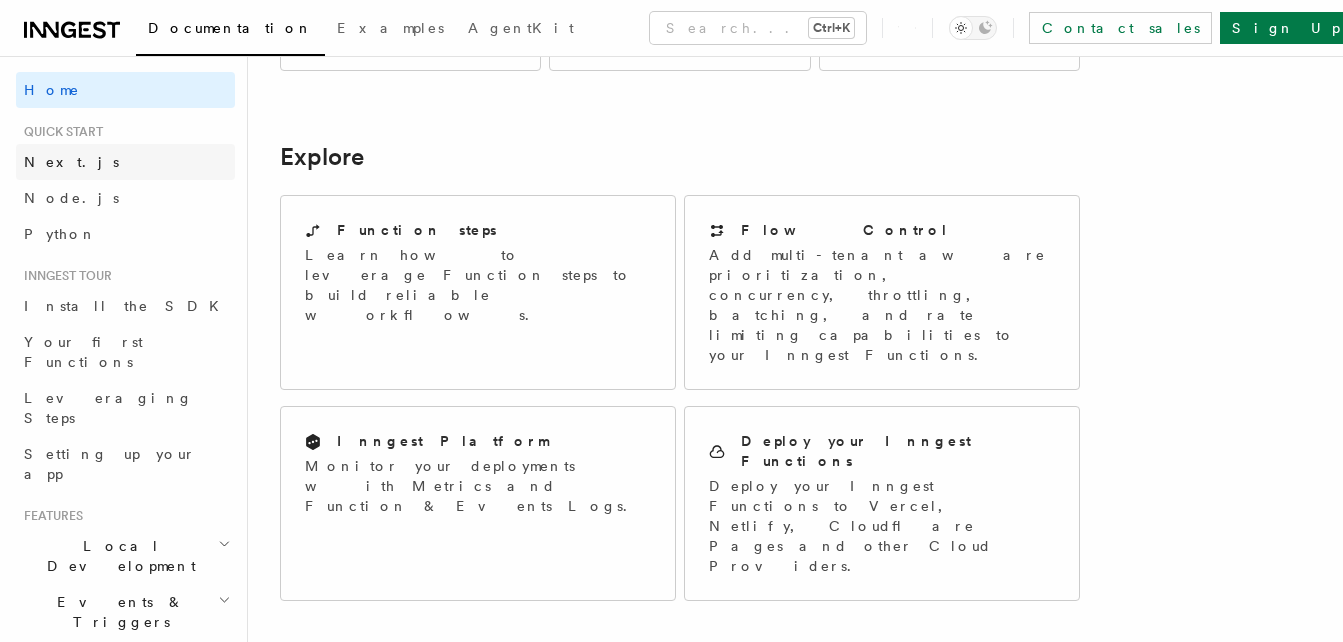 click on "Next.js" at bounding box center (71, 162) 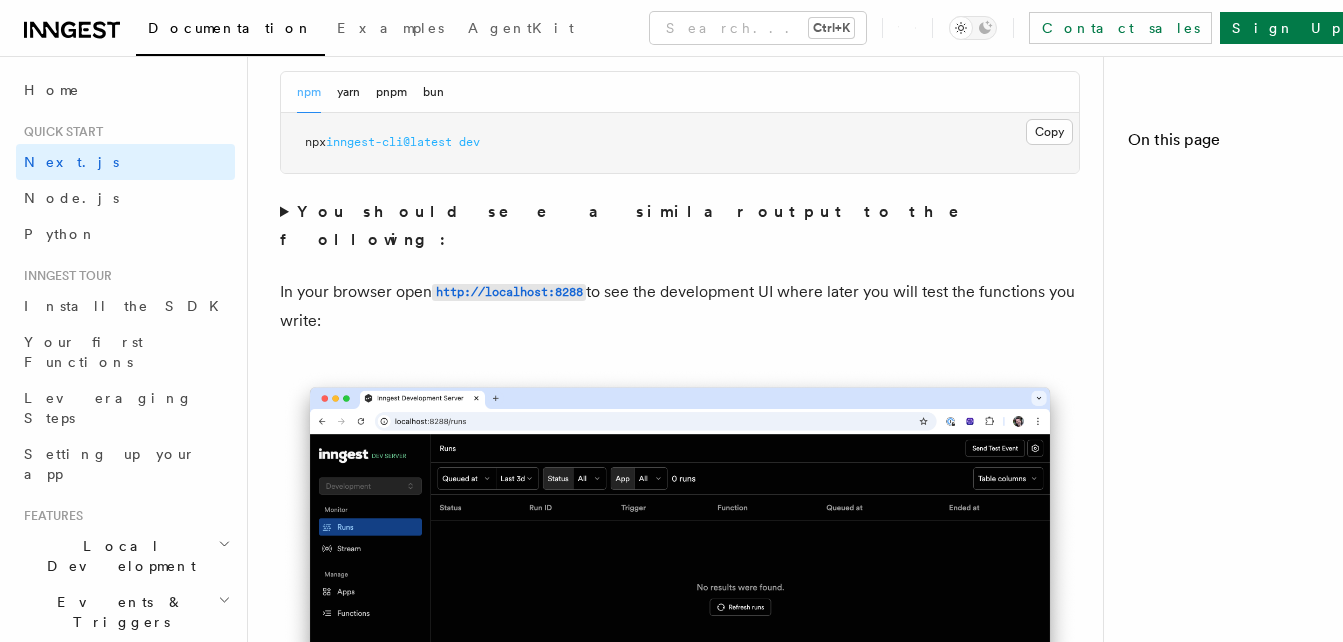 scroll, scrollTop: 0, scrollLeft: 0, axis: both 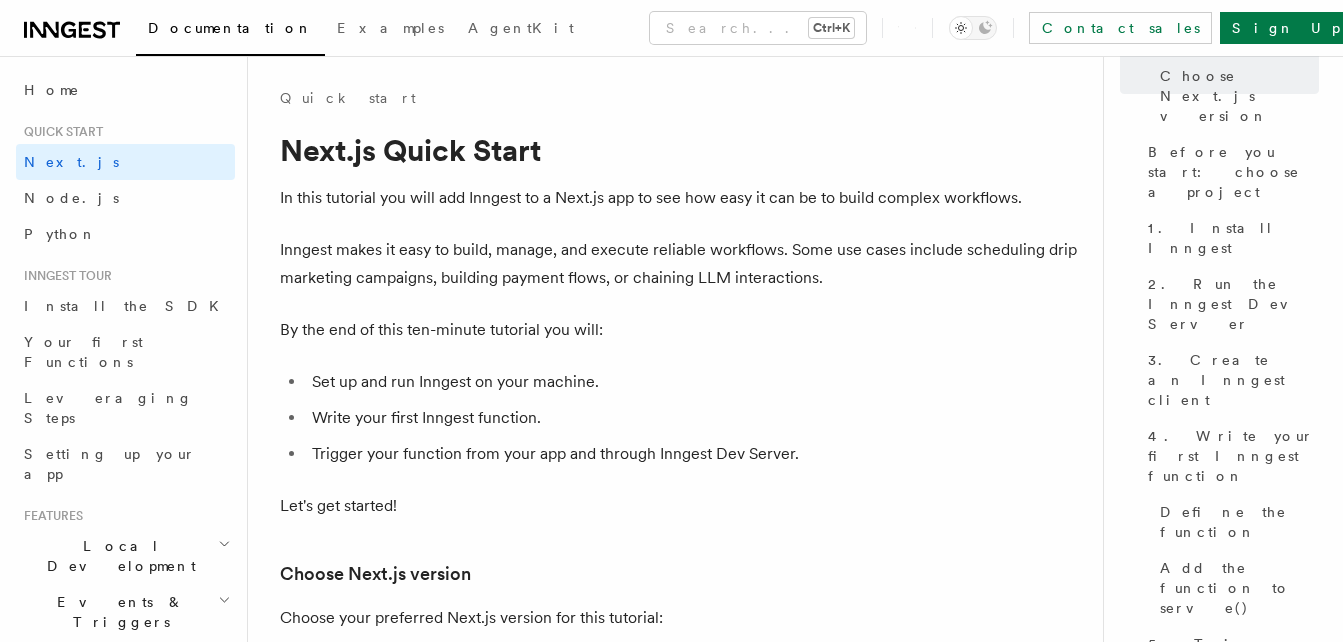 click on "Quick start Next.js Quick Start
In this tutorial you will add Inngest to a Next.js app to see how easy it can be to build complex workflows.
Inngest makes it easy to build, manage, and execute reliable workflows. Some use cases include scheduling drip marketing campaigns, building payment flows, or chaining LLM interactions.
By the end of this ten-minute tutorial you will:
Set up and run Inngest on your machine.
Write your first Inngest function.
Trigger your function from your app and through Inngest Dev Server.
Let's get started!
Choose Next.js version
Choose your preferred Next.js version for this tutorial:
Next.js - App Router Next.js - Pages Router Before you start: choose a project In this tutorial you can use any existing Next.js project, or you can create a new one. Instructions for creating a new Next.js project  Run the following command in your terminal to create a new Next.js project: Copy Copied npx  create-next-app@latest   --ts   --eslint   --tailwind   --src-dir   --app" at bounding box center (683, 6793) 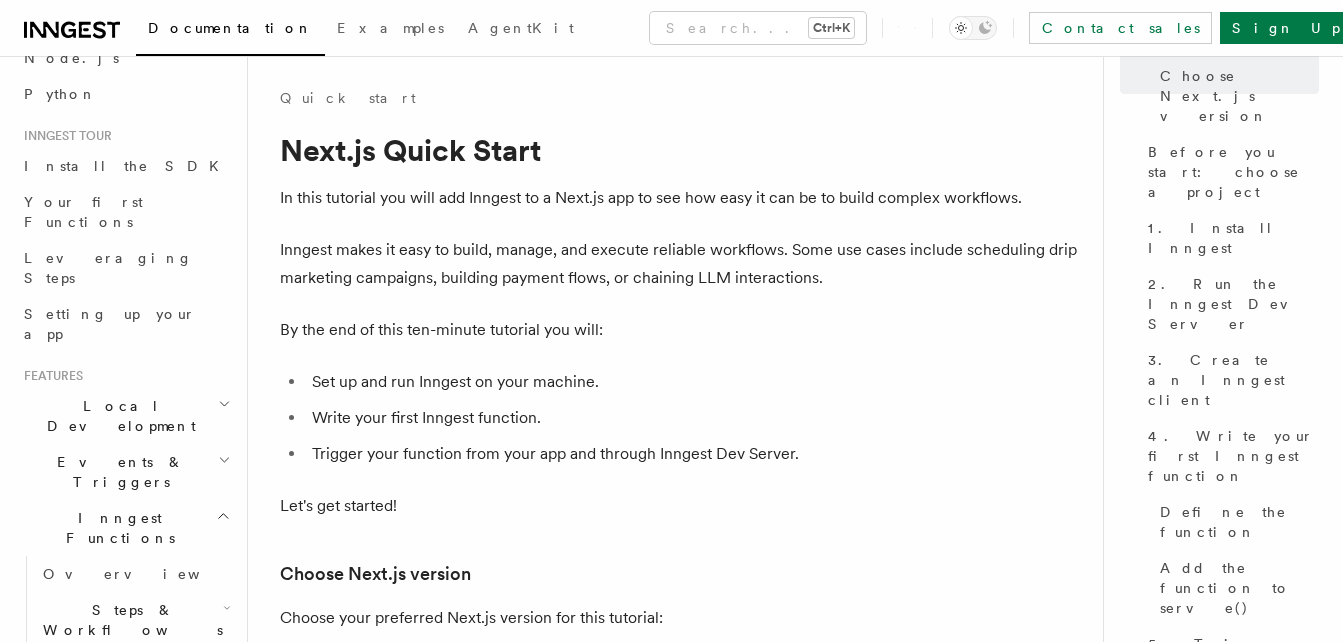 scroll, scrollTop: 149, scrollLeft: 0, axis: vertical 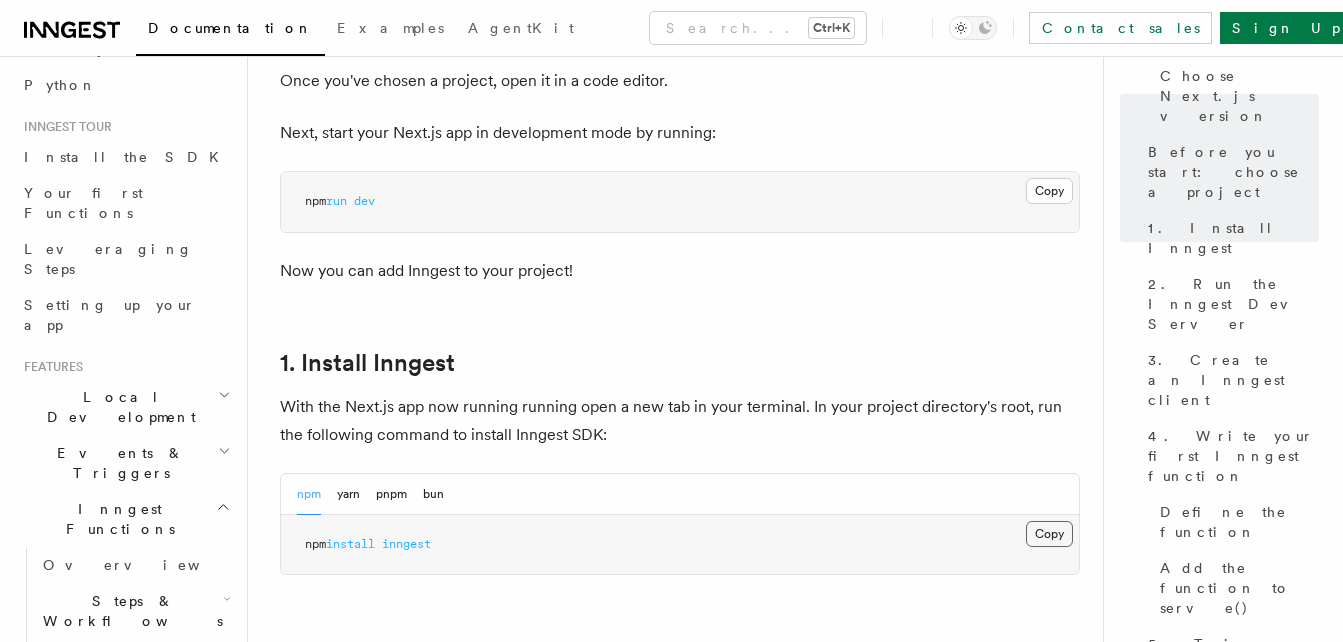 click on "Copy Copied" at bounding box center (1049, 534) 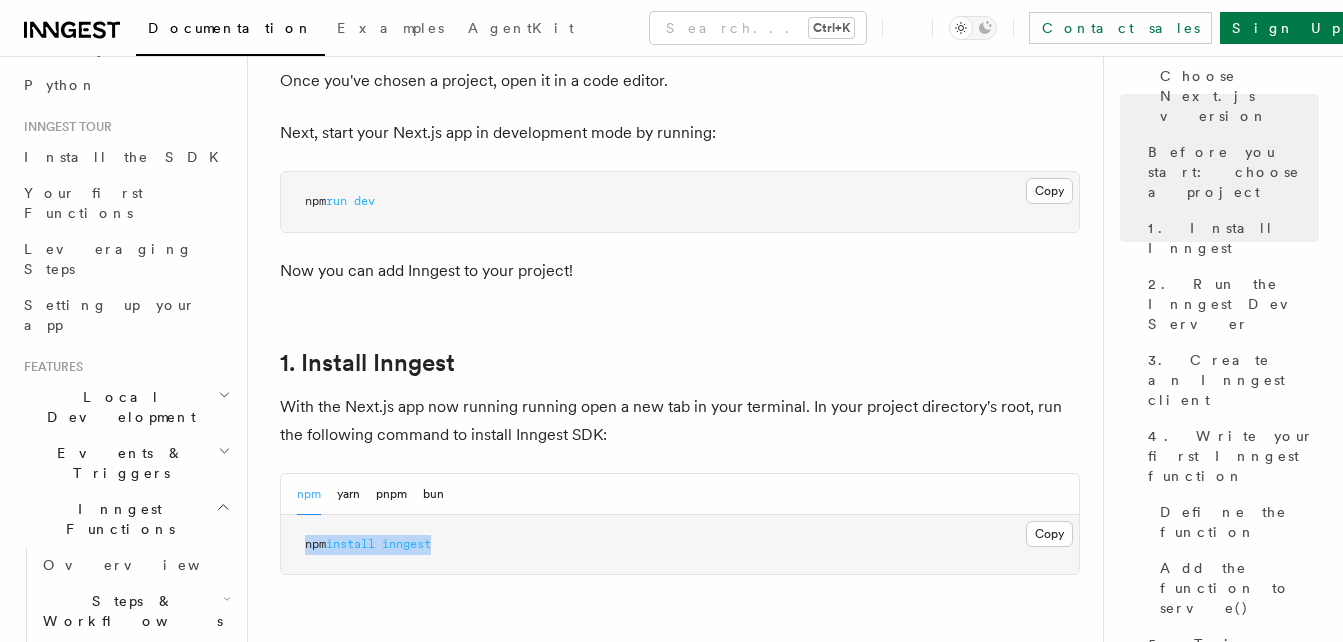 drag, startPoint x: 449, startPoint y: 539, endPoint x: 250, endPoint y: 539, distance: 199 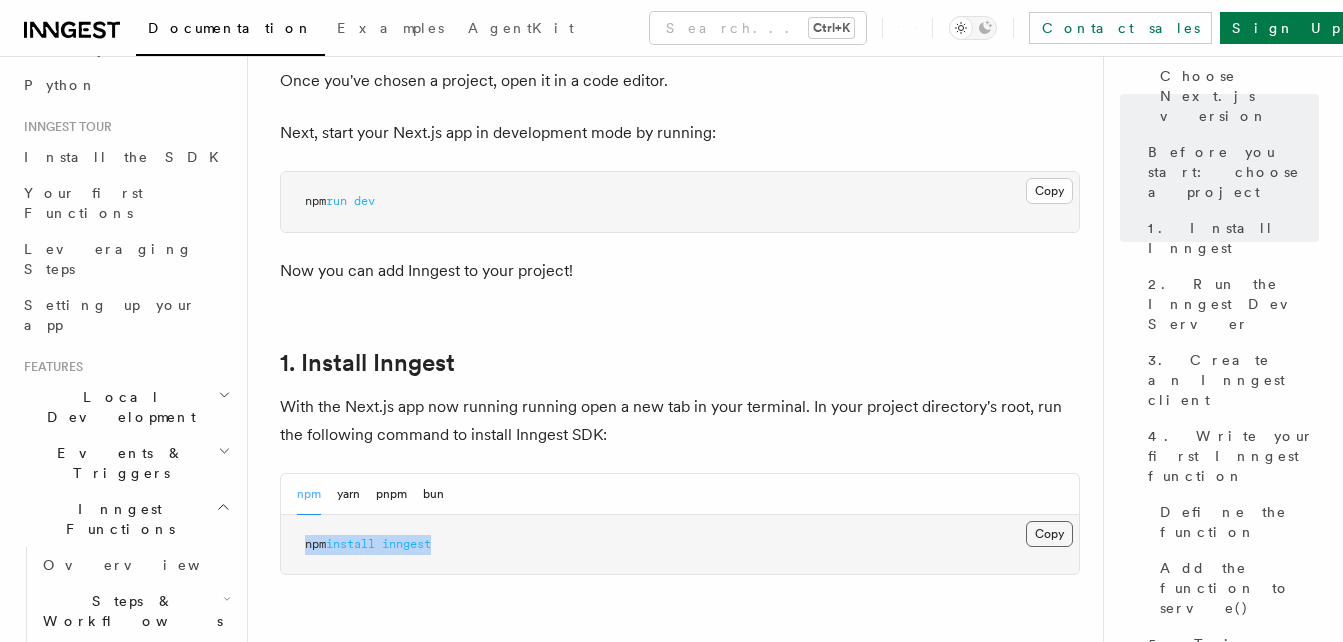 click on "Copy Copied" at bounding box center [1049, 534] 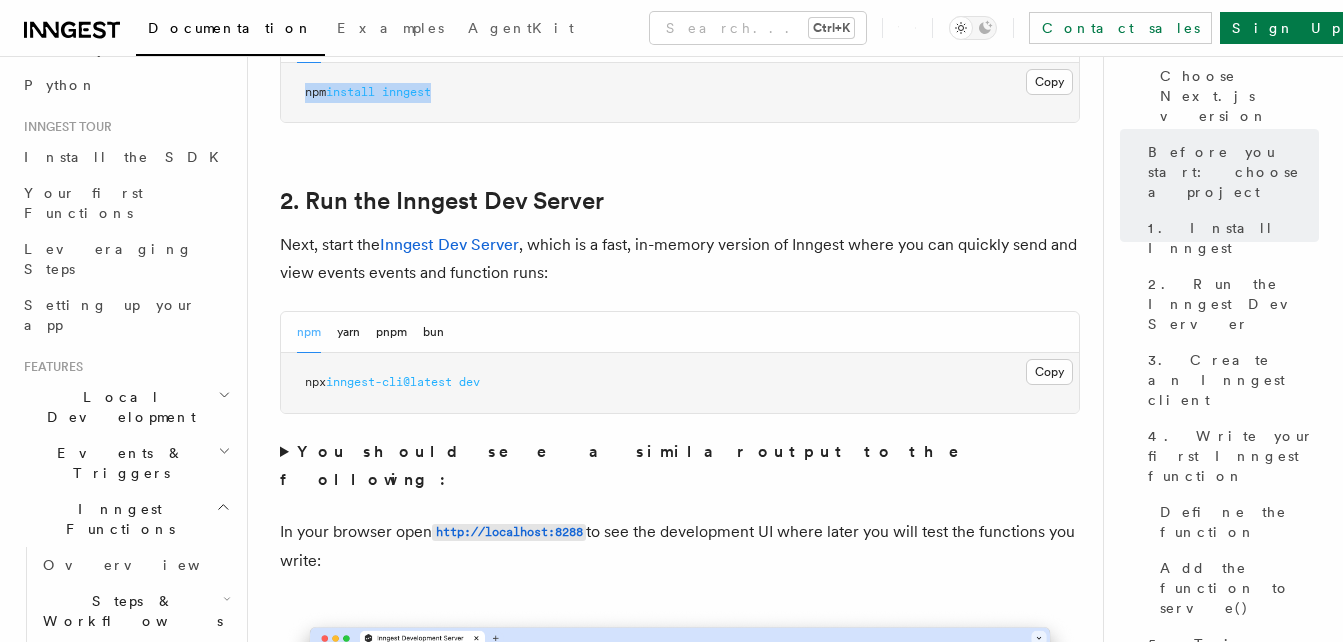 scroll, scrollTop: 1319, scrollLeft: 0, axis: vertical 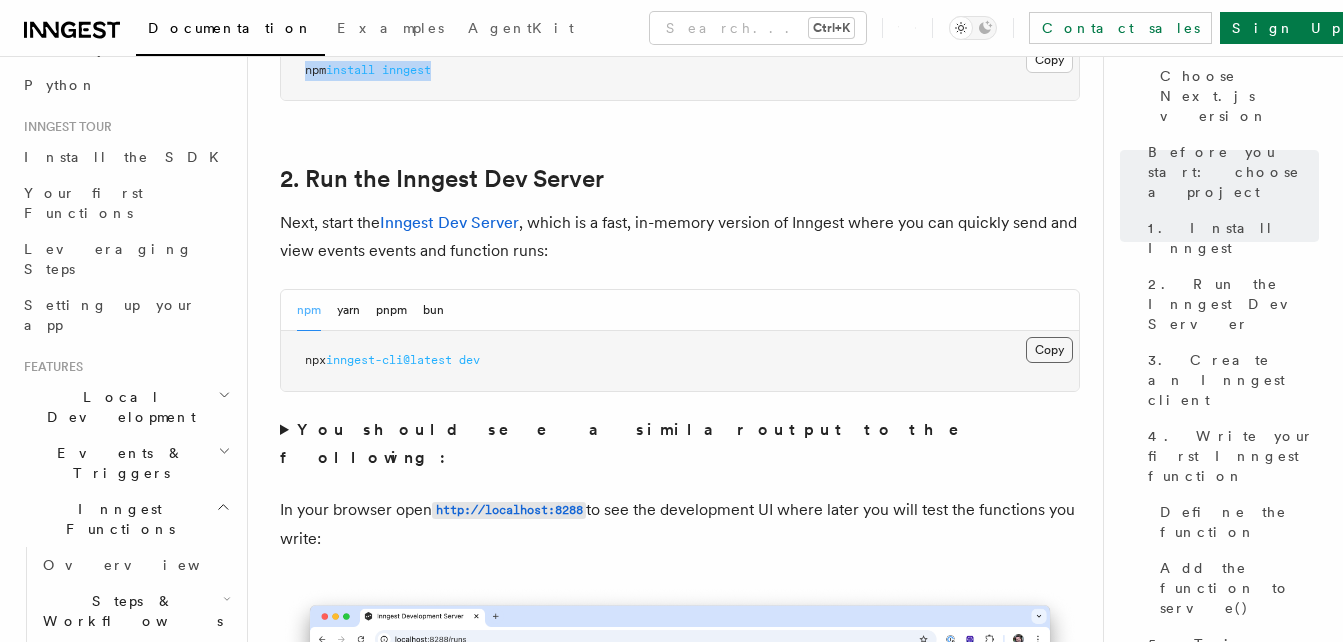 click on "Copy Copied" at bounding box center [1049, 350] 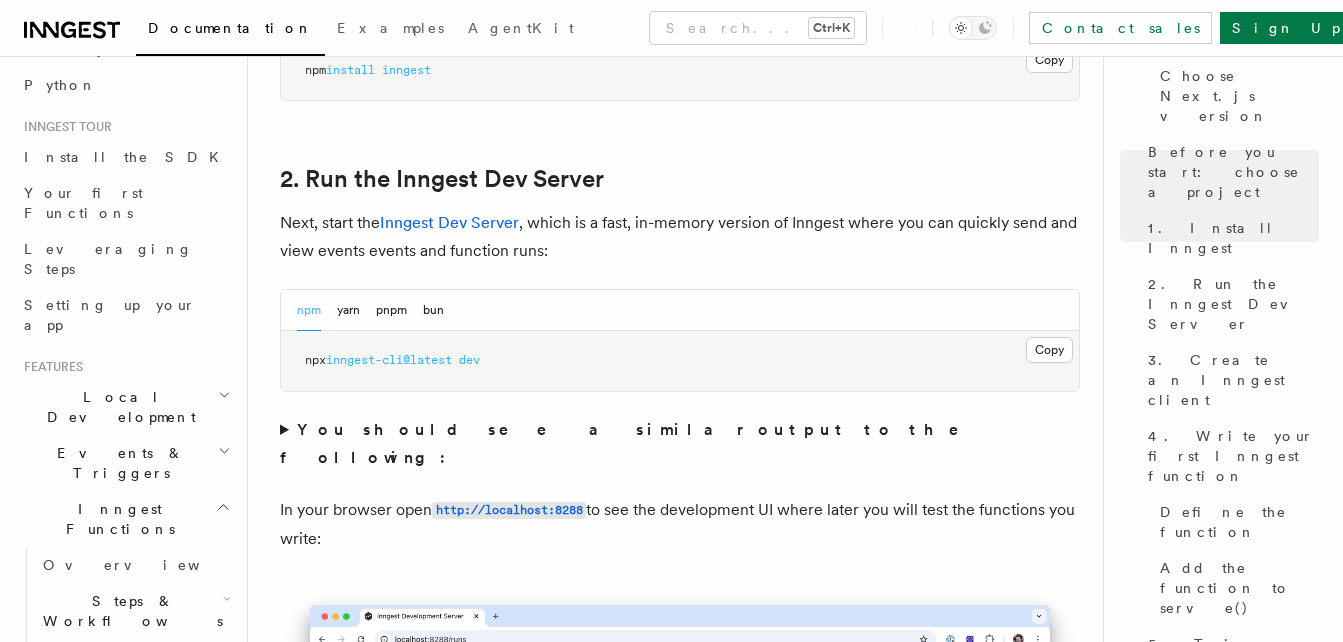 click on "Quick start Next.js Quick Start
In this tutorial you will add Inngest to a Next.js app to see how easy it can be to build complex workflows.
Inngest makes it easy to build, manage, and execute reliable workflows. Some use cases include scheduling drip marketing campaigns, building payment flows, or chaining LLM interactions.
By the end of this ten-minute tutorial you will:
Set up and run Inngest on your machine.
Write your first Inngest function.
Trigger your function from your app and through Inngest Dev Server.
Let's get started!
Choose Next.js version
Choose your preferred Next.js version for this tutorial:
Next.js - App Router Next.js - Pages Router Before you start: choose a project In this tutorial you can use any existing Next.js project, or you can create a new one. Instructions for creating a new Next.js project  Run the following command in your terminal to create a new Next.js project: Copy Copied npx  create-next-app@latest   --ts   --eslint   --tailwind   --src-dir   --app" at bounding box center [683, 5474] 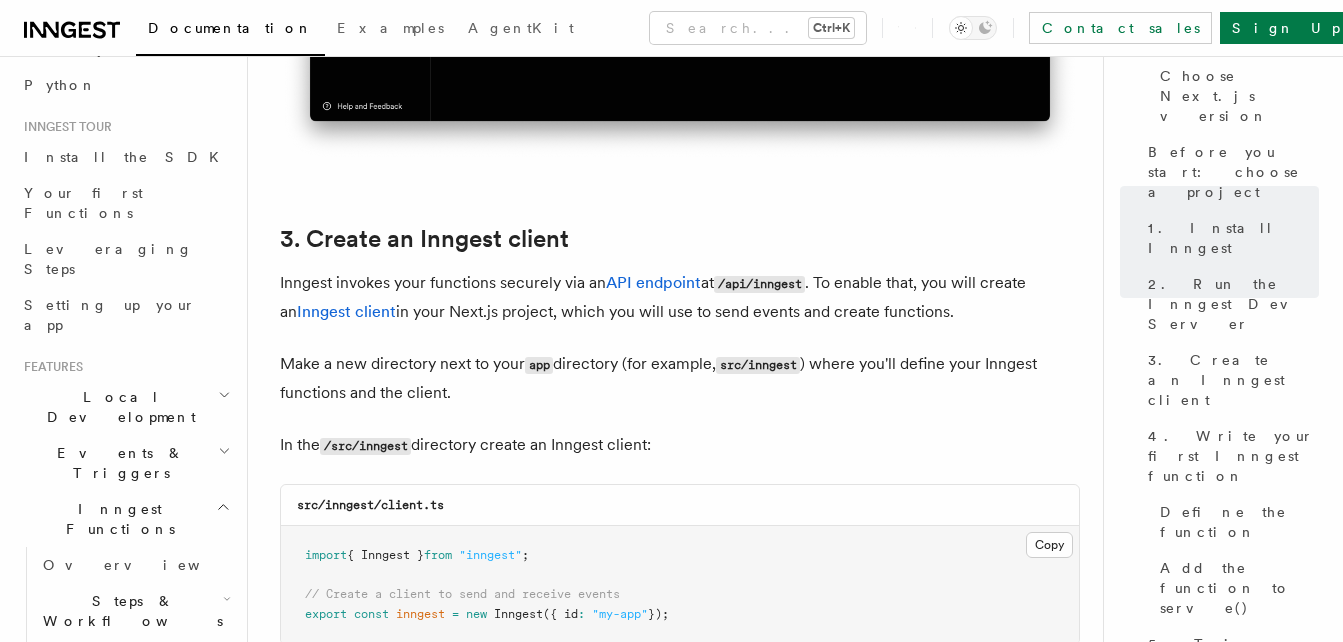 scroll, scrollTop: 2290, scrollLeft: 0, axis: vertical 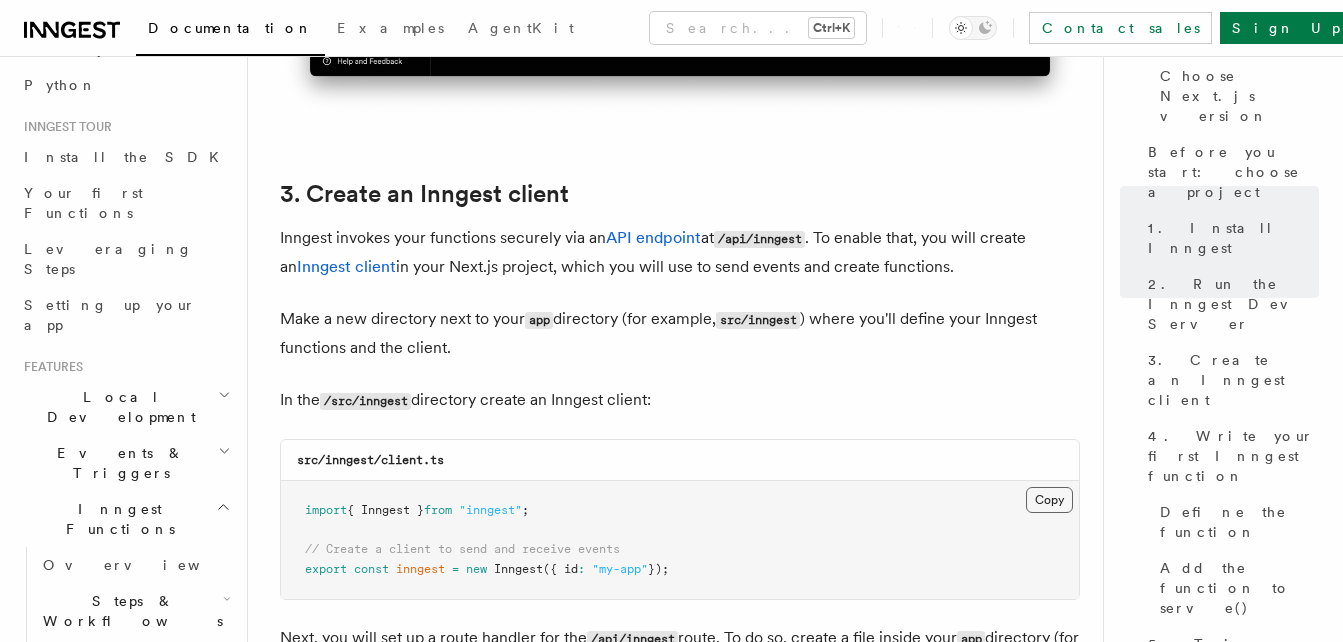 click on "Copy Copied" at bounding box center (1049, 500) 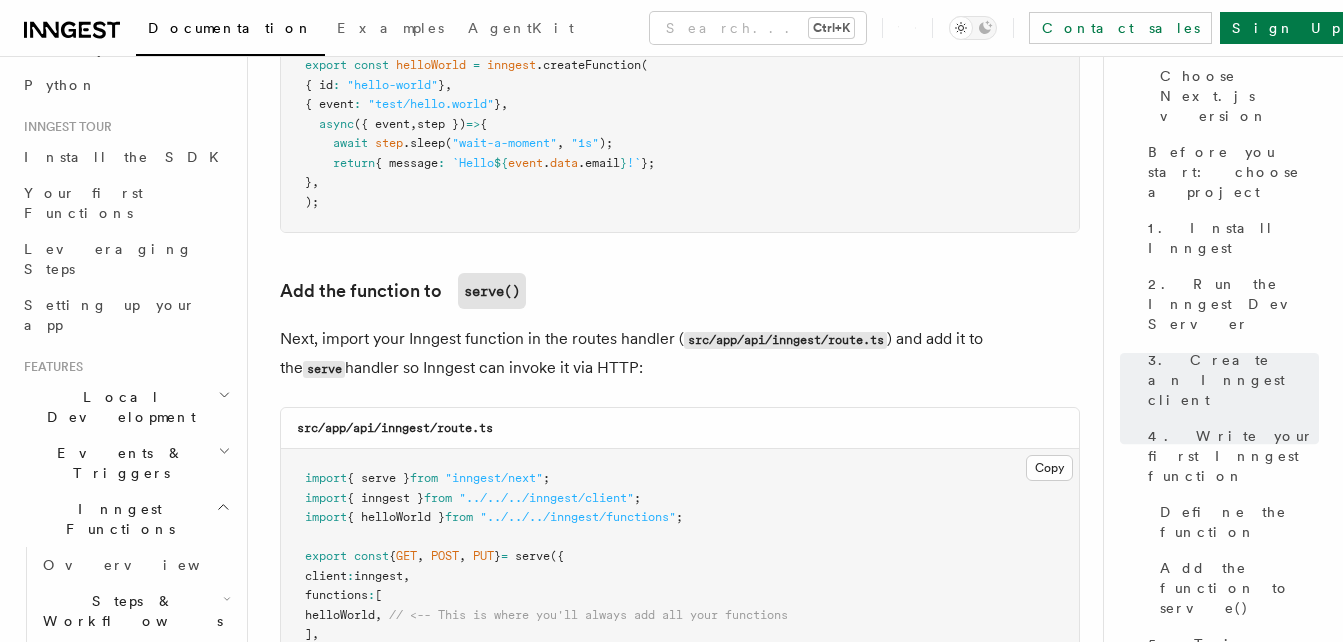 scroll, scrollTop: 3973, scrollLeft: 0, axis: vertical 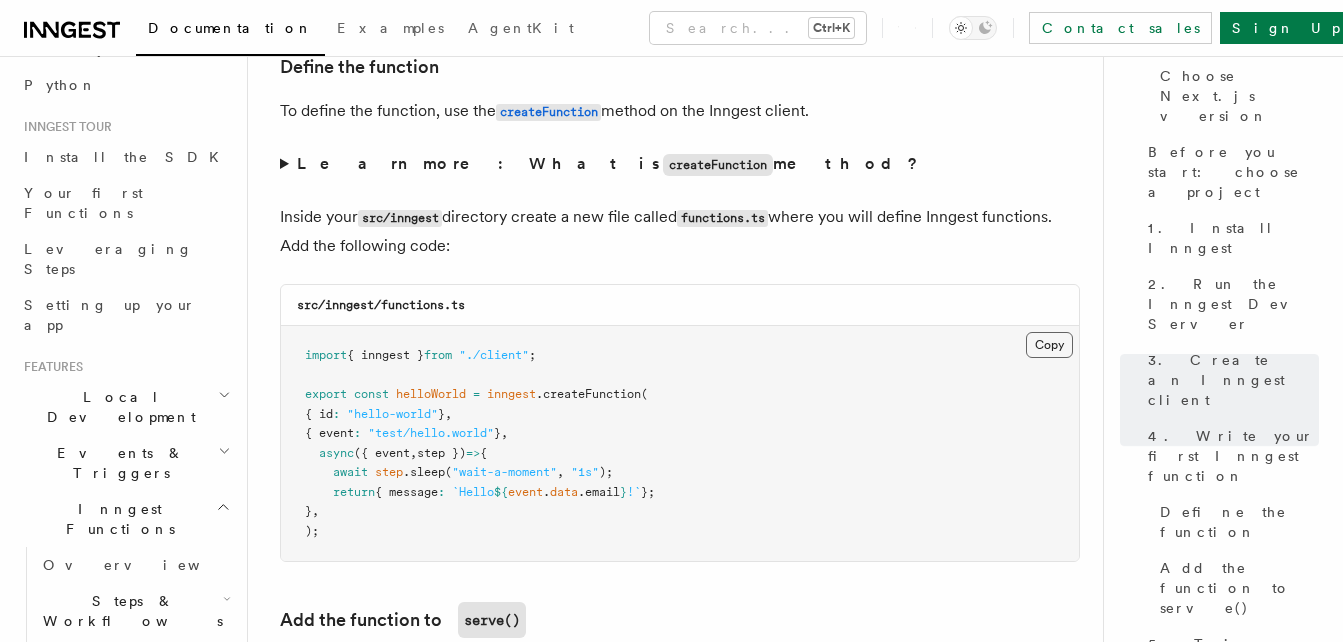 click on "Copy Copied" at bounding box center (1049, 345) 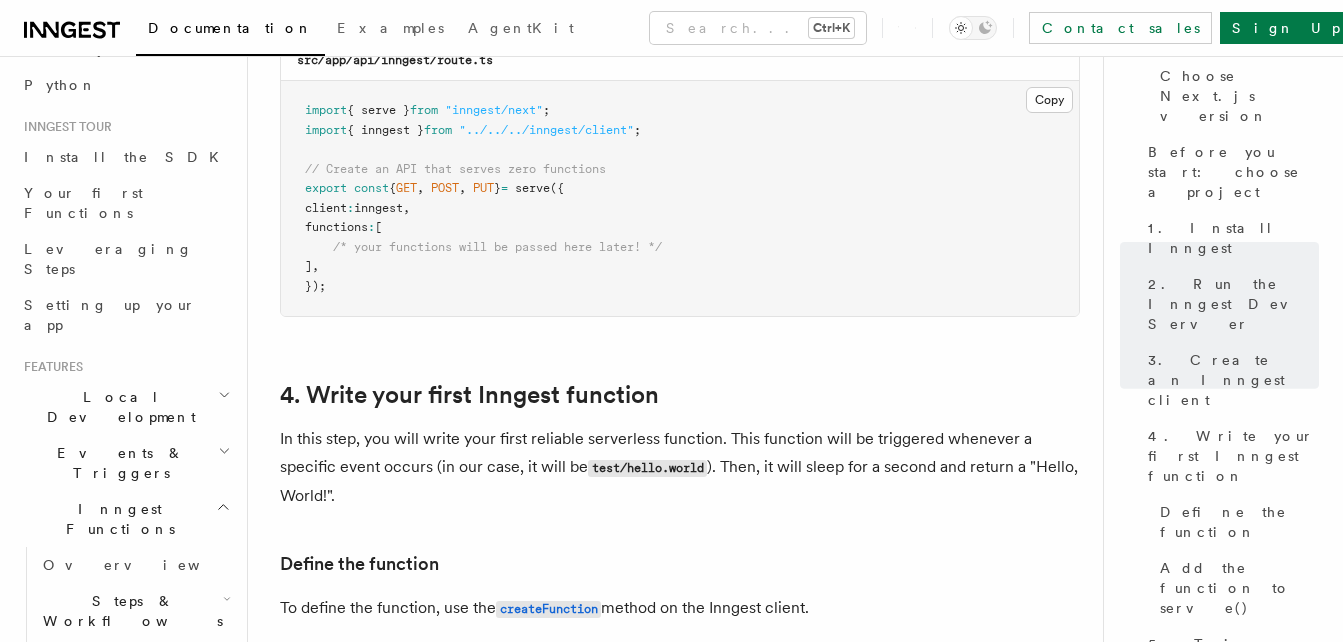 scroll, scrollTop: 2731, scrollLeft: 0, axis: vertical 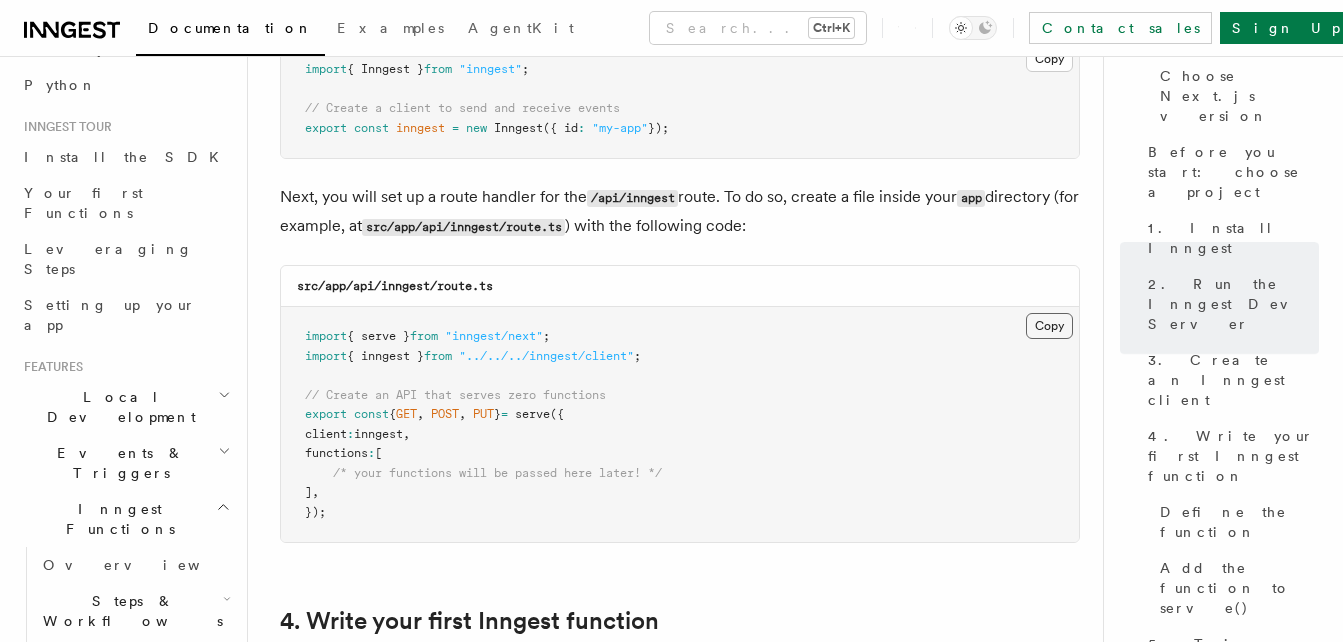 click on "Copy Copied" at bounding box center [1049, 326] 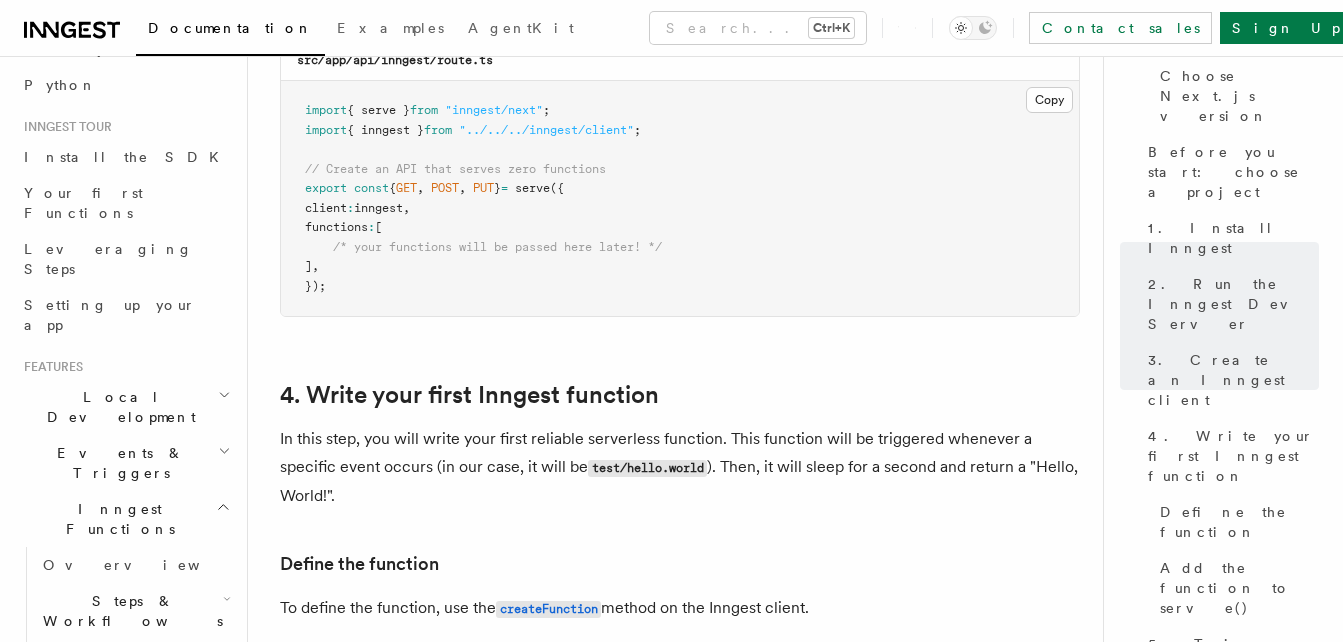 scroll, scrollTop: 3002, scrollLeft: 0, axis: vertical 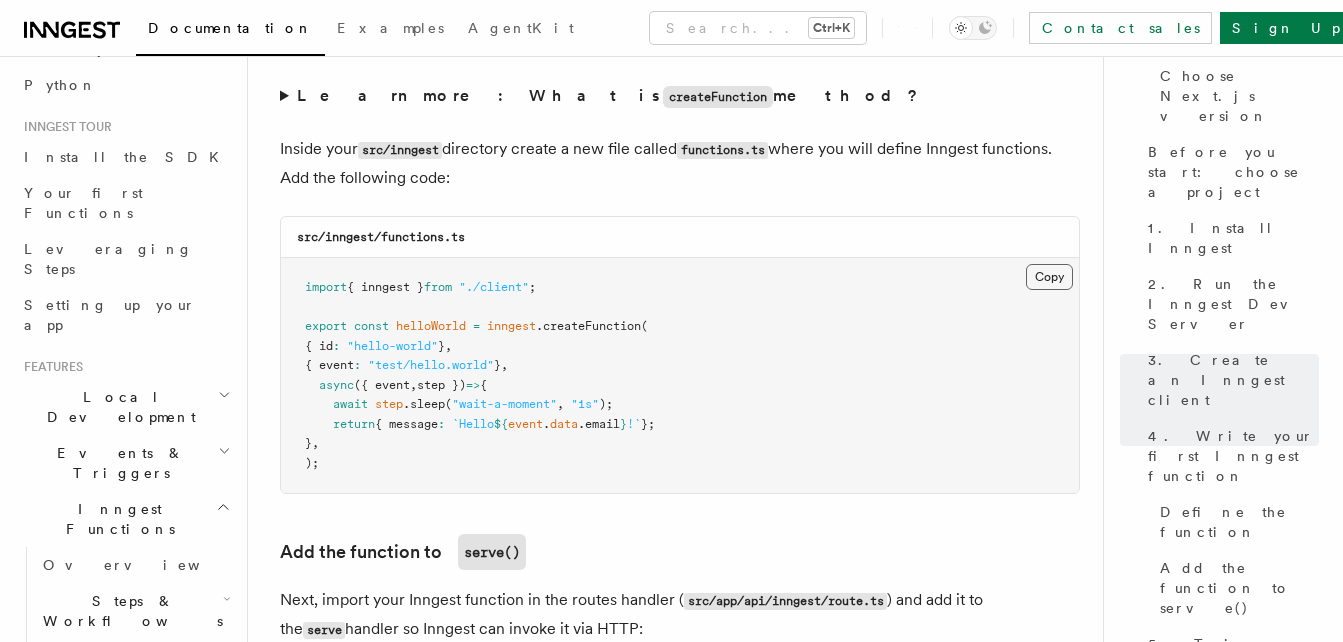 click on "Copy Copied" at bounding box center (1049, 277) 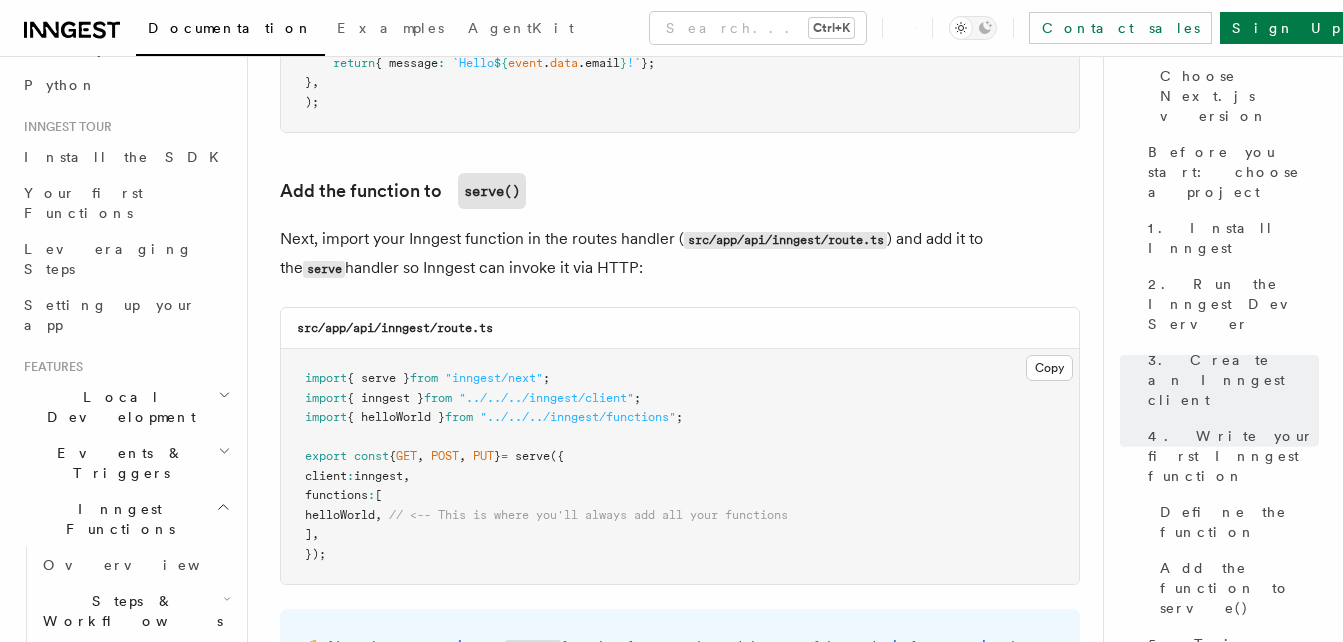 scroll, scrollTop: 3860, scrollLeft: 0, axis: vertical 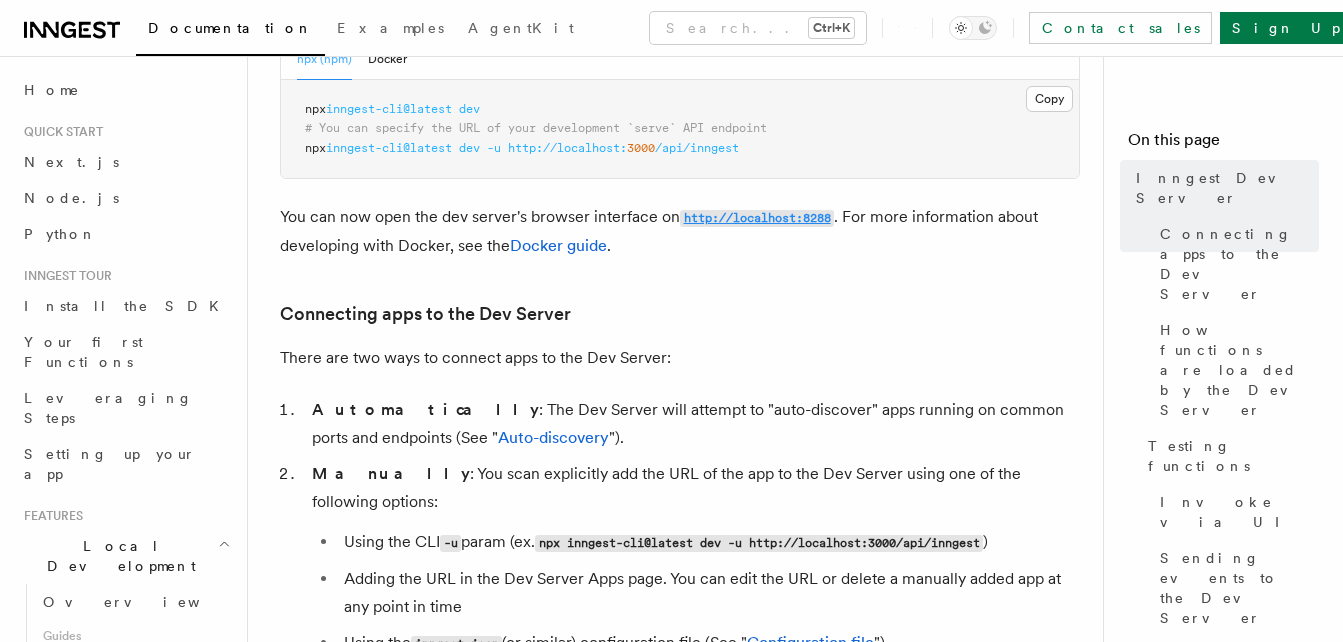 click on "http://localhost:8288" at bounding box center [757, 218] 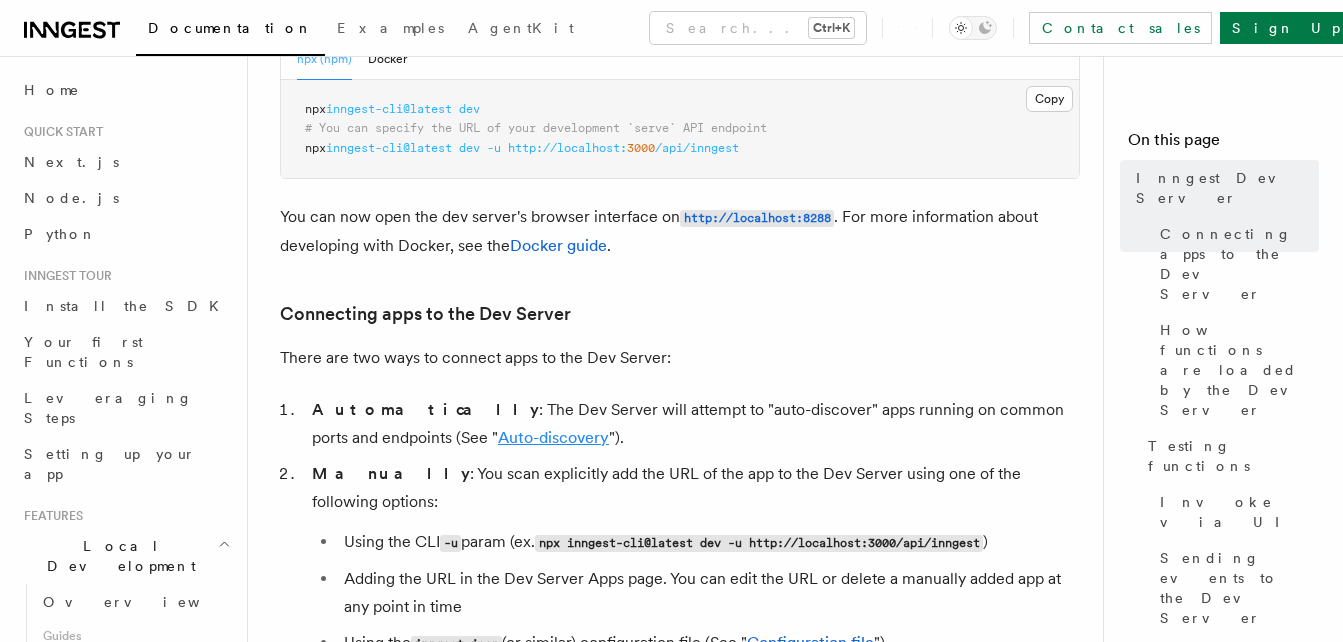 click on "Auto-discovery" at bounding box center (553, 437) 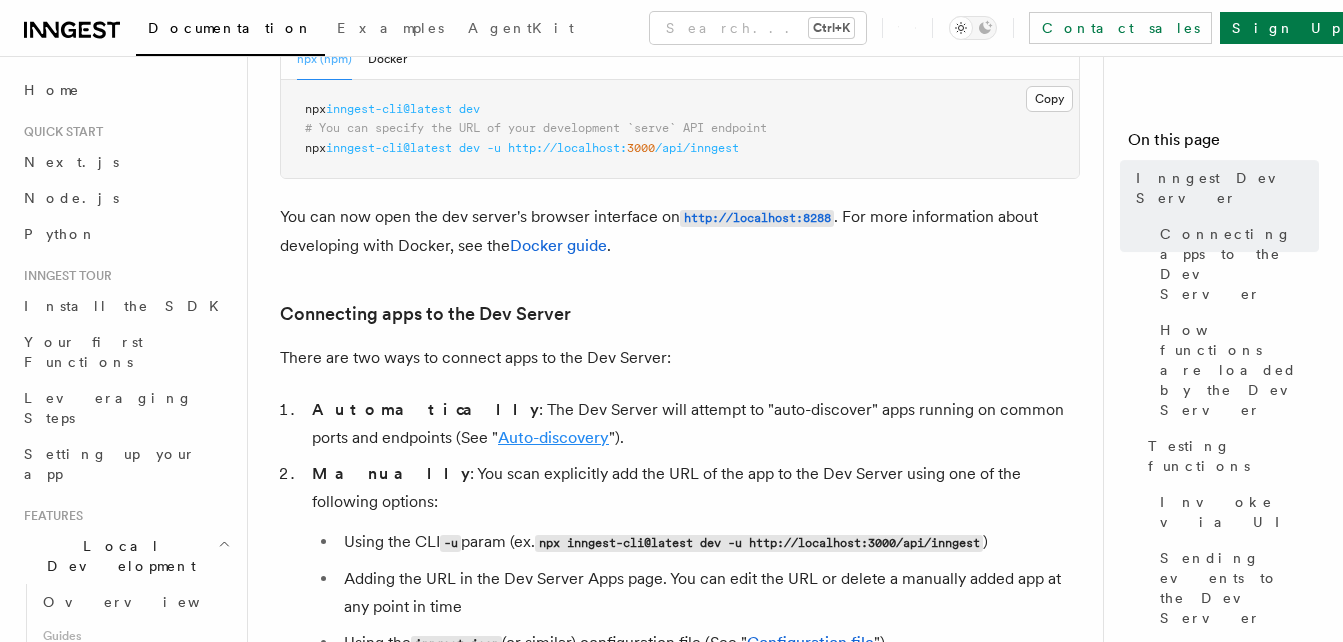 scroll, scrollTop: 6143, scrollLeft: 0, axis: vertical 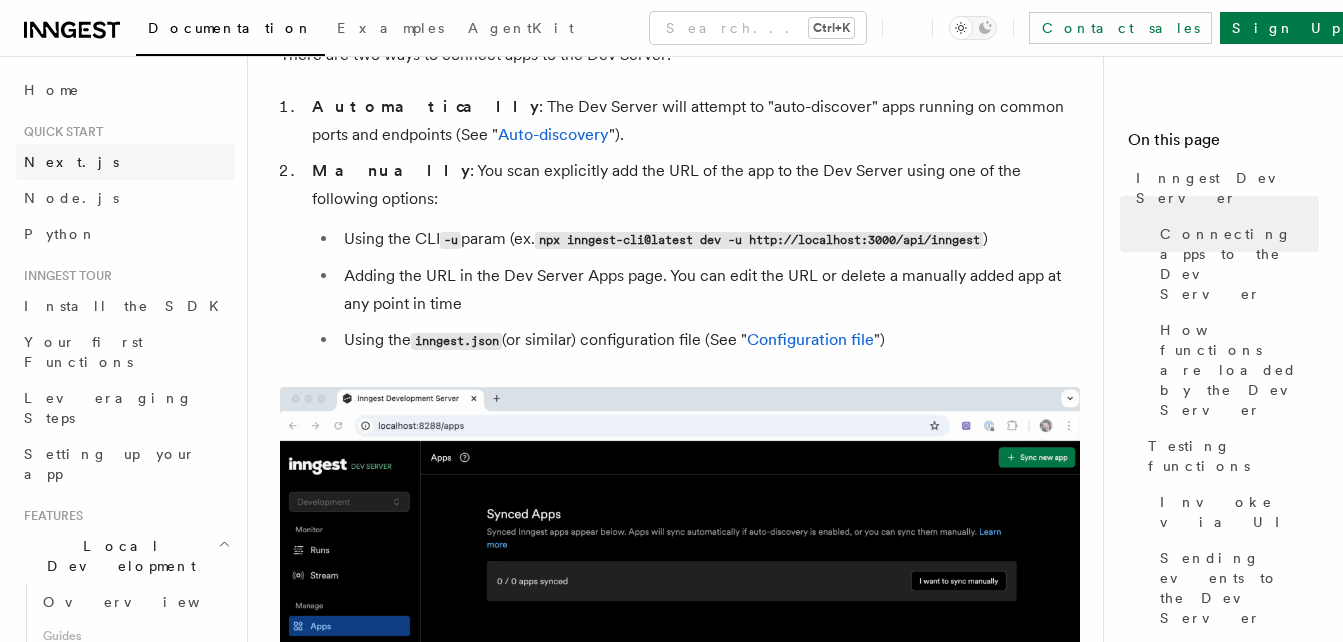 click on "Next.js" at bounding box center (125, 162) 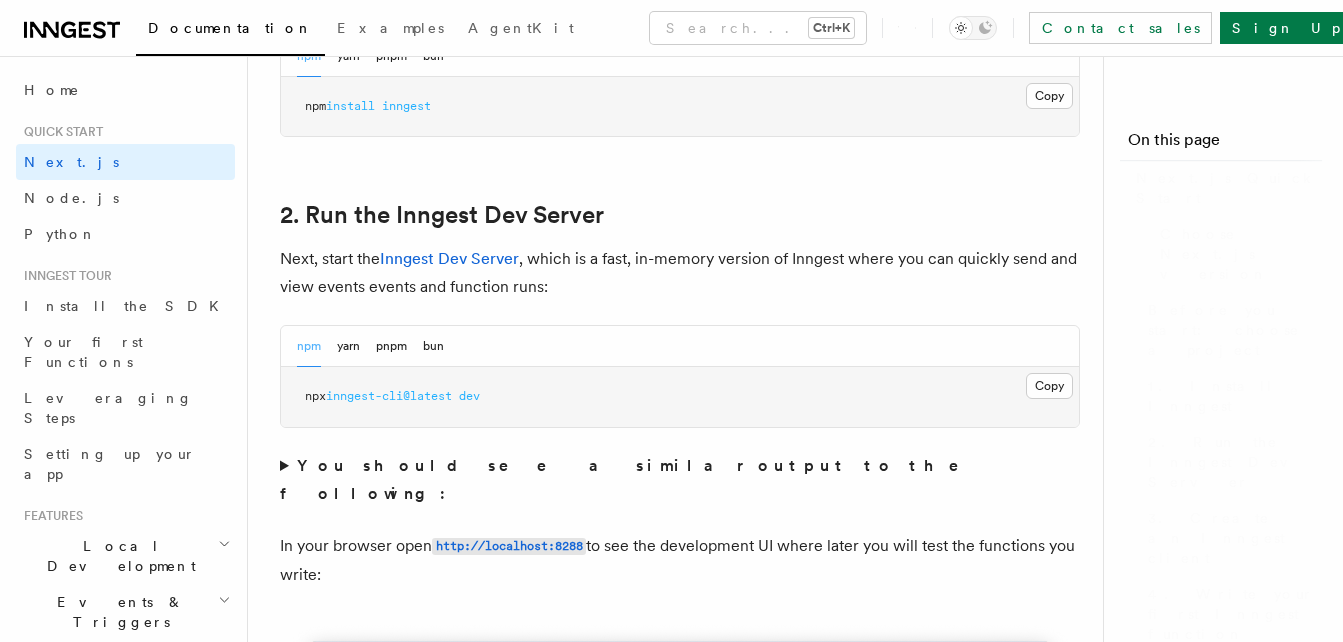 scroll, scrollTop: 0, scrollLeft: 0, axis: both 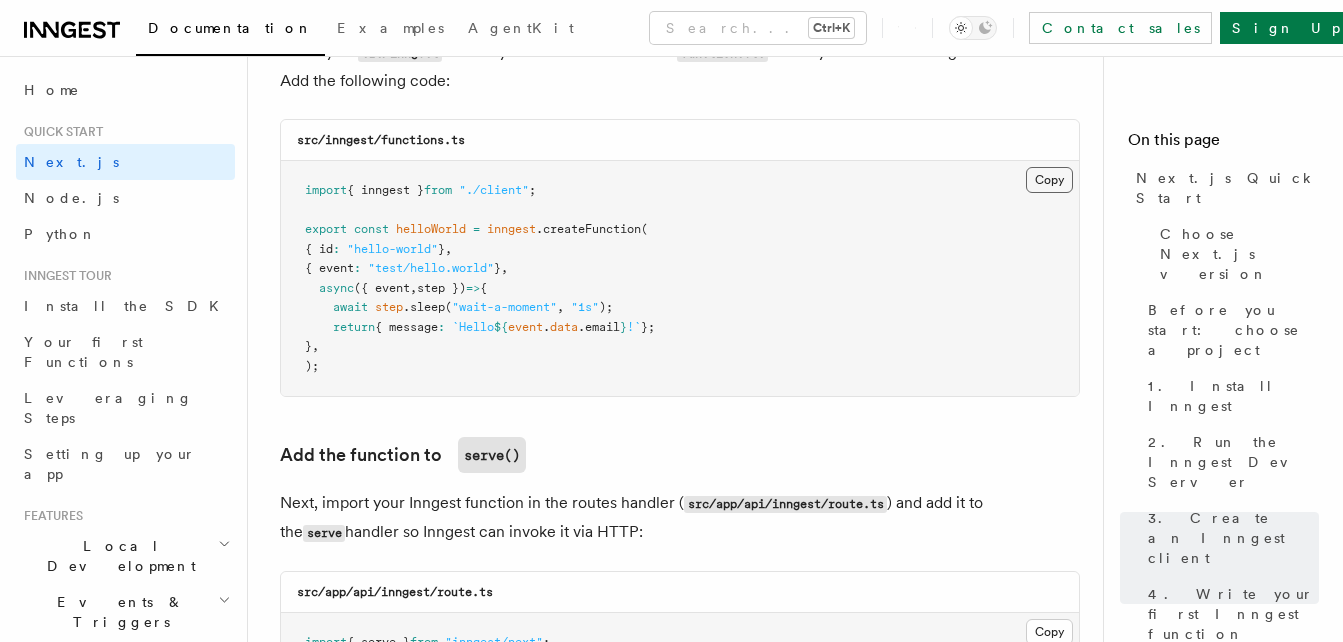 click on "Copy Copied" at bounding box center [1049, 180] 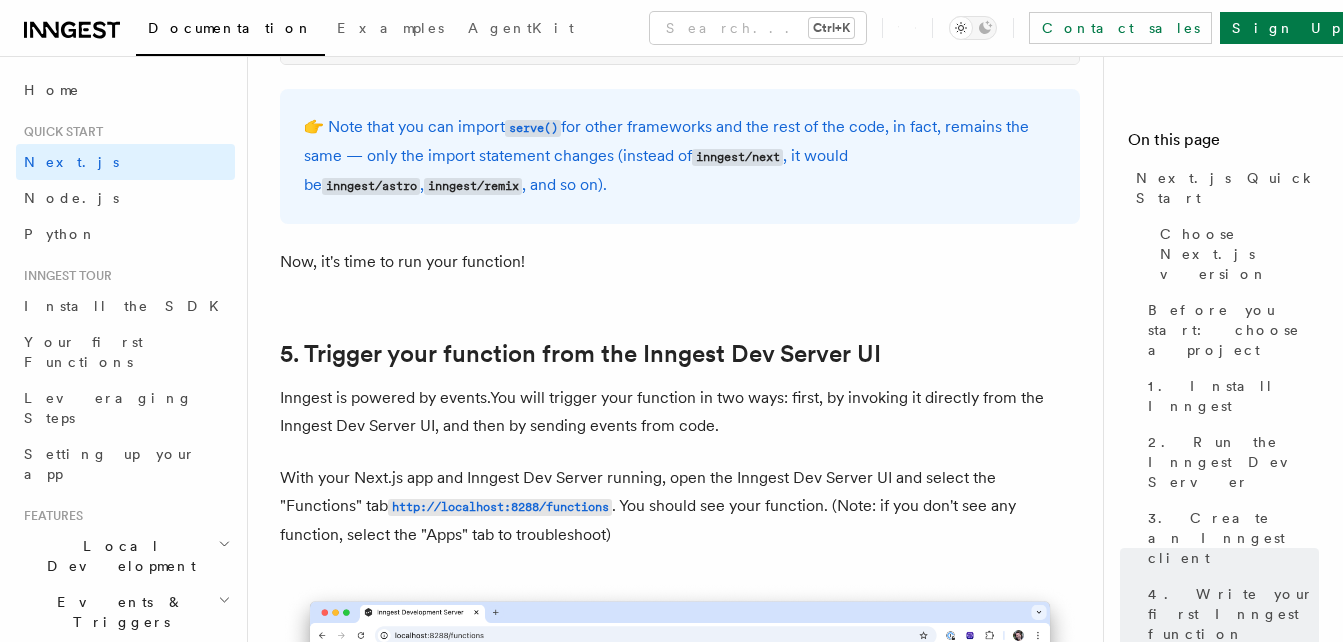 scroll, scrollTop: 4588, scrollLeft: 0, axis: vertical 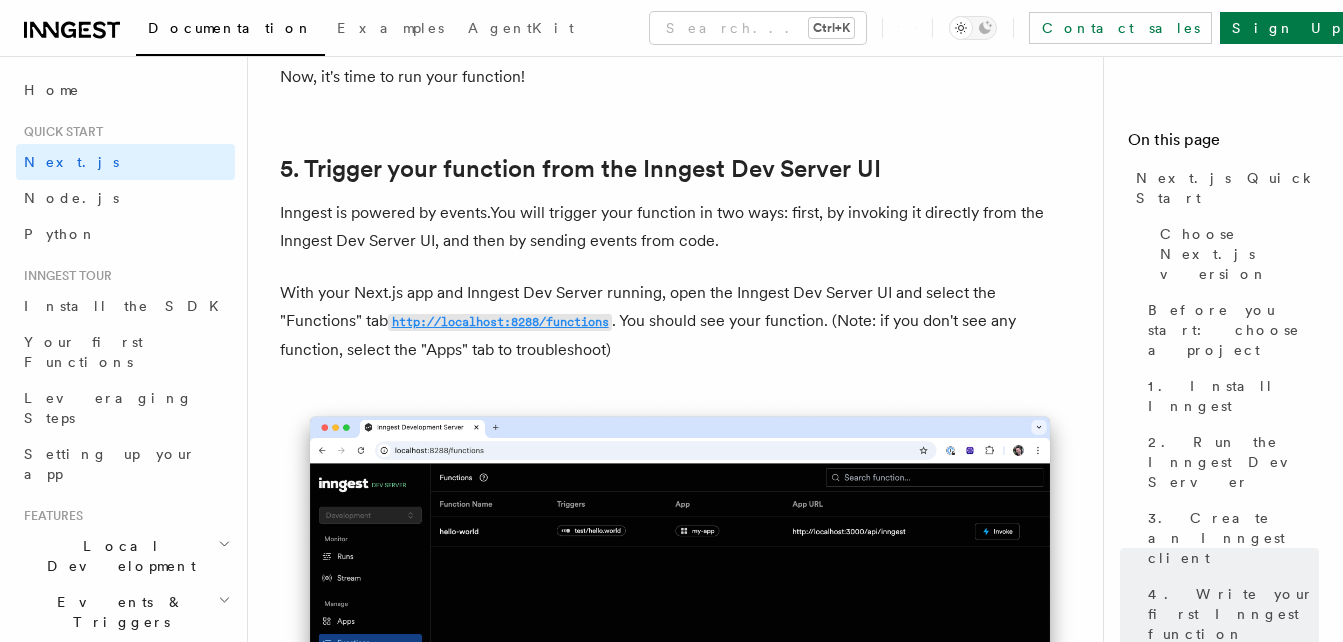 click on "http://localhost:8288/functions" at bounding box center (500, 322) 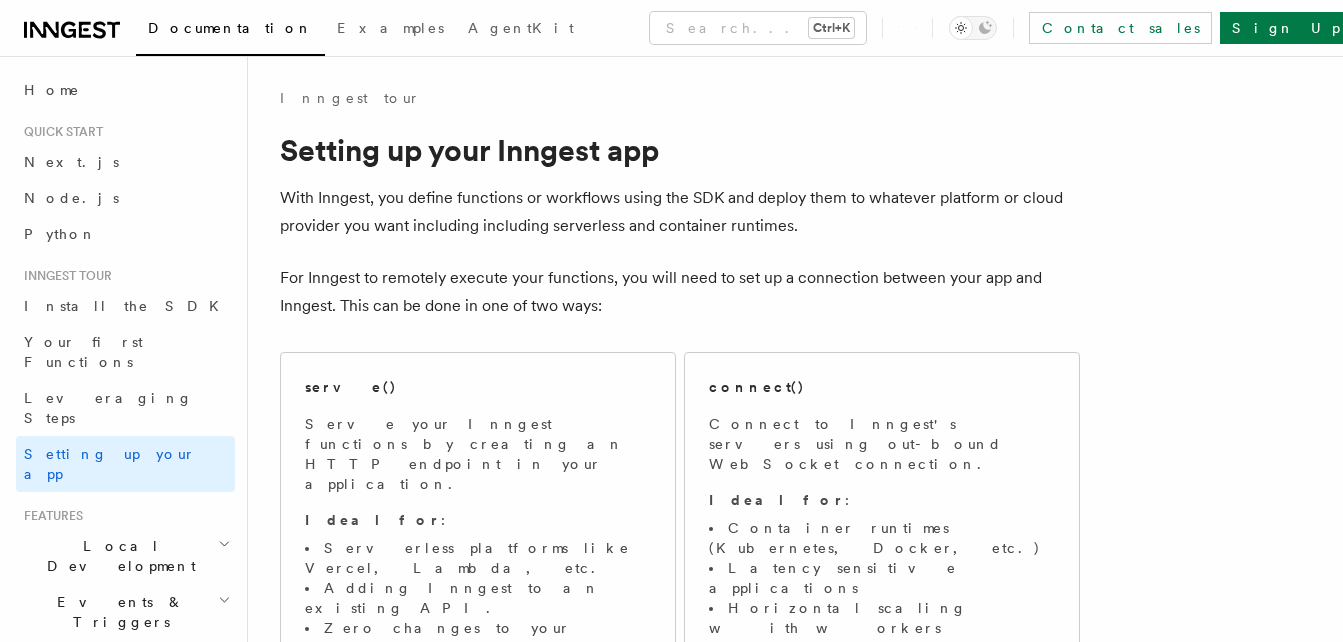 scroll, scrollTop: 0, scrollLeft: 0, axis: both 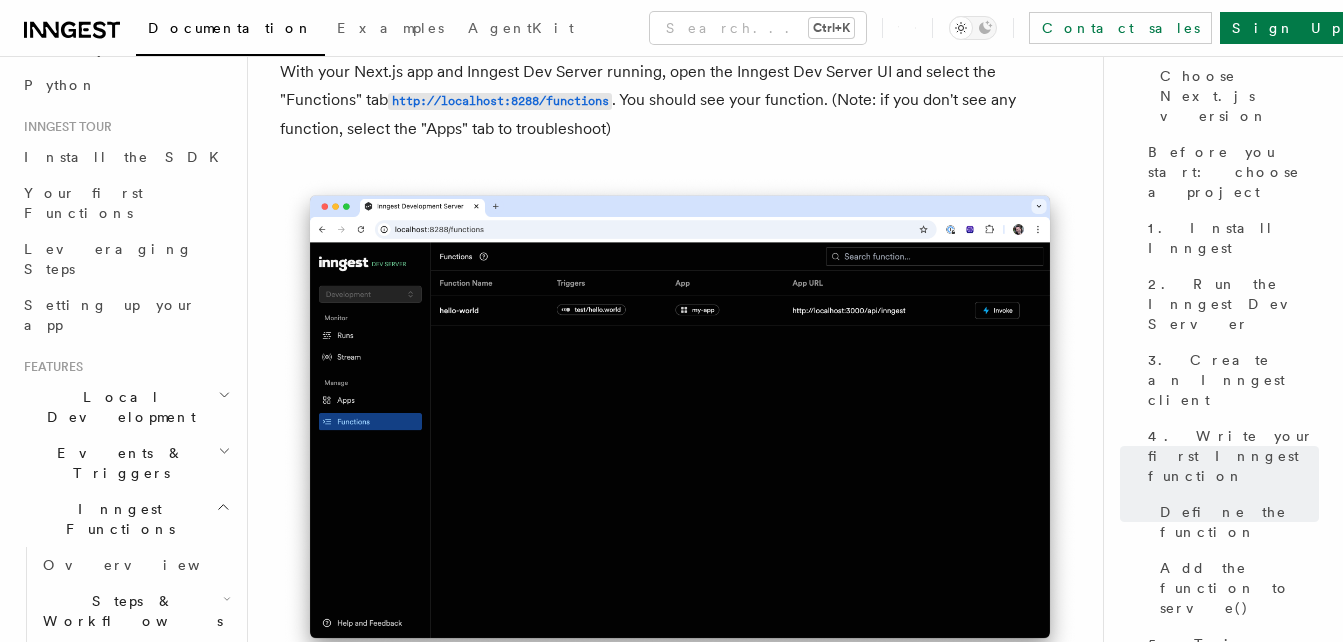 click 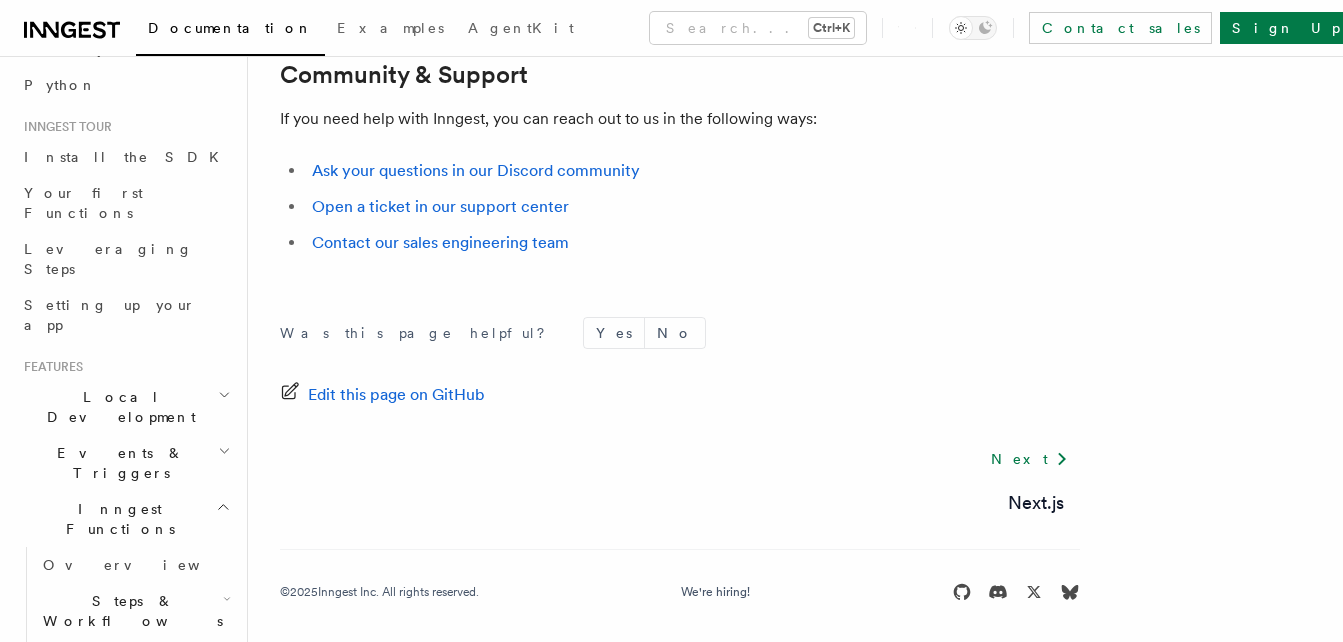 scroll, scrollTop: 1537, scrollLeft: 0, axis: vertical 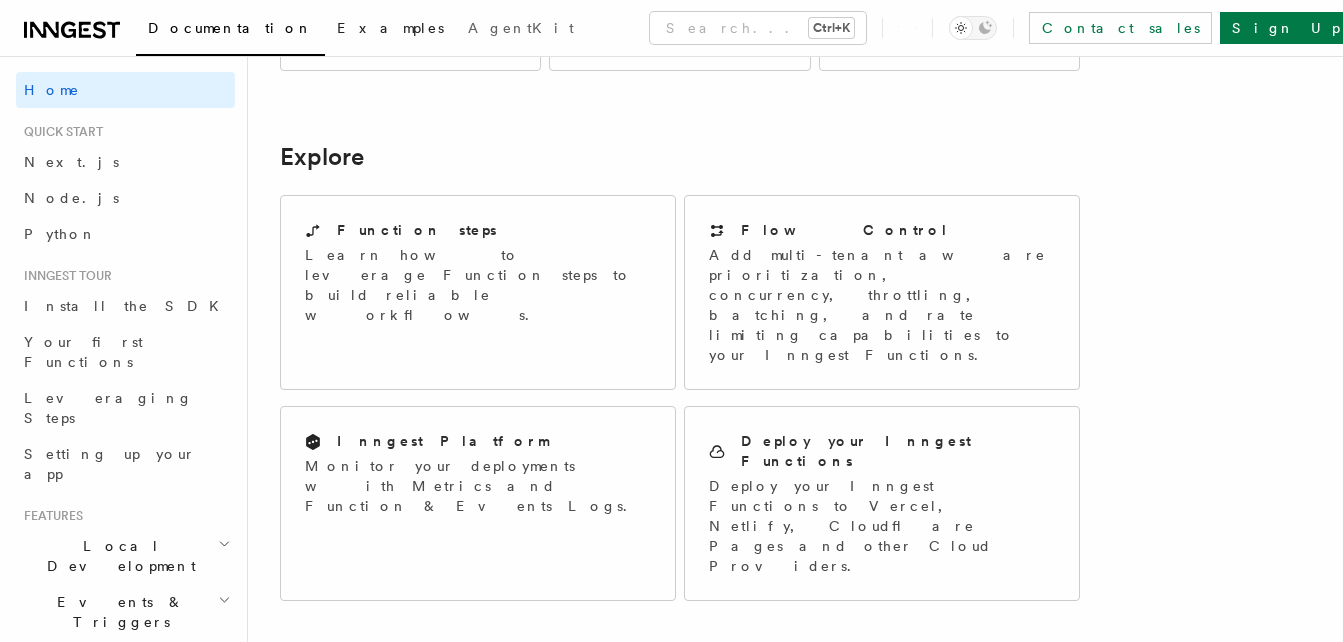 click on "Examples" at bounding box center (390, 28) 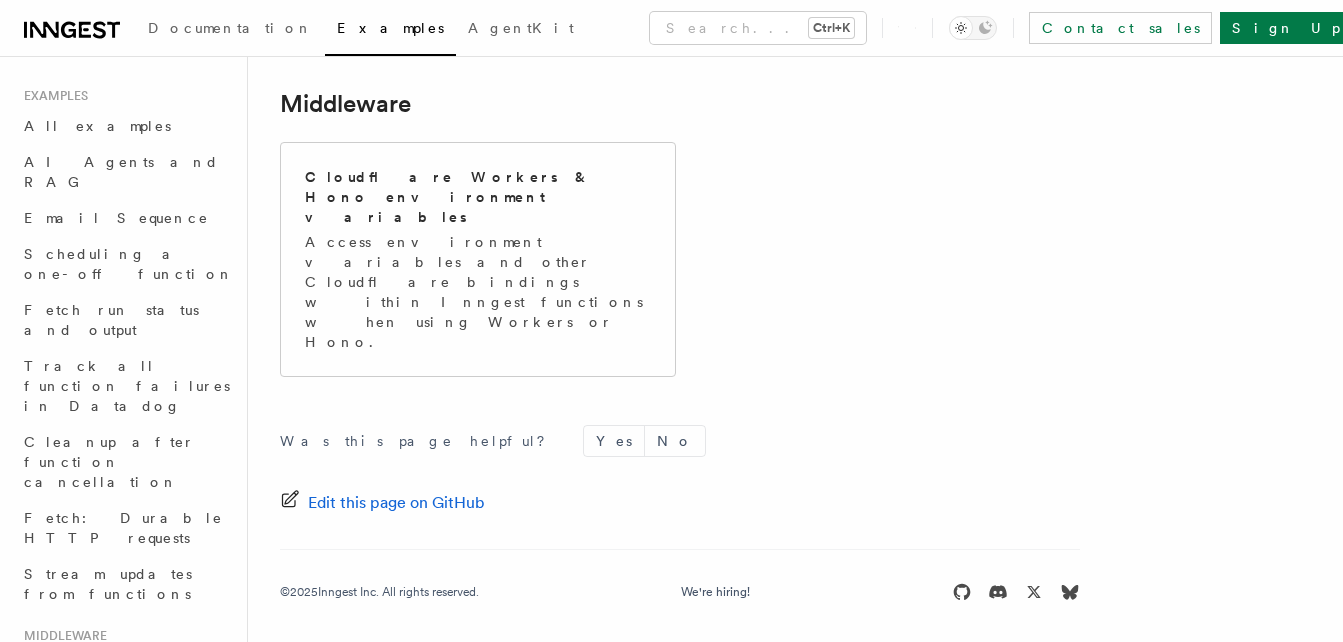 scroll, scrollTop: 0, scrollLeft: 0, axis: both 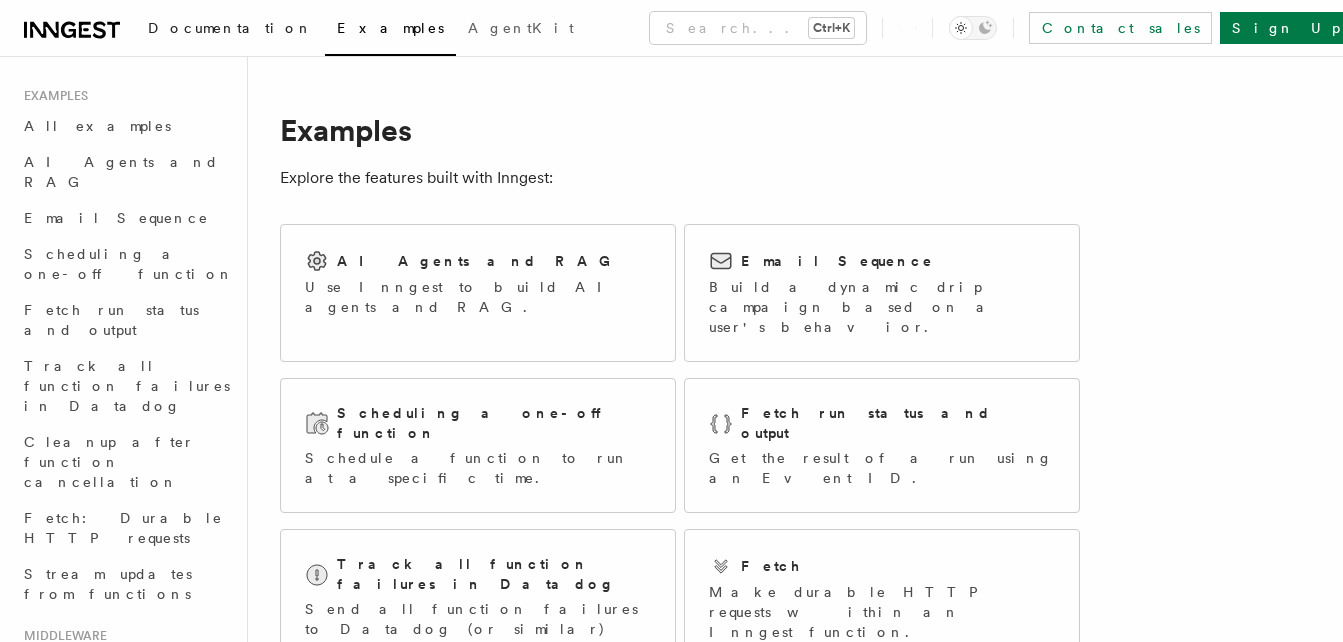 click on "Documentation" at bounding box center (230, 30) 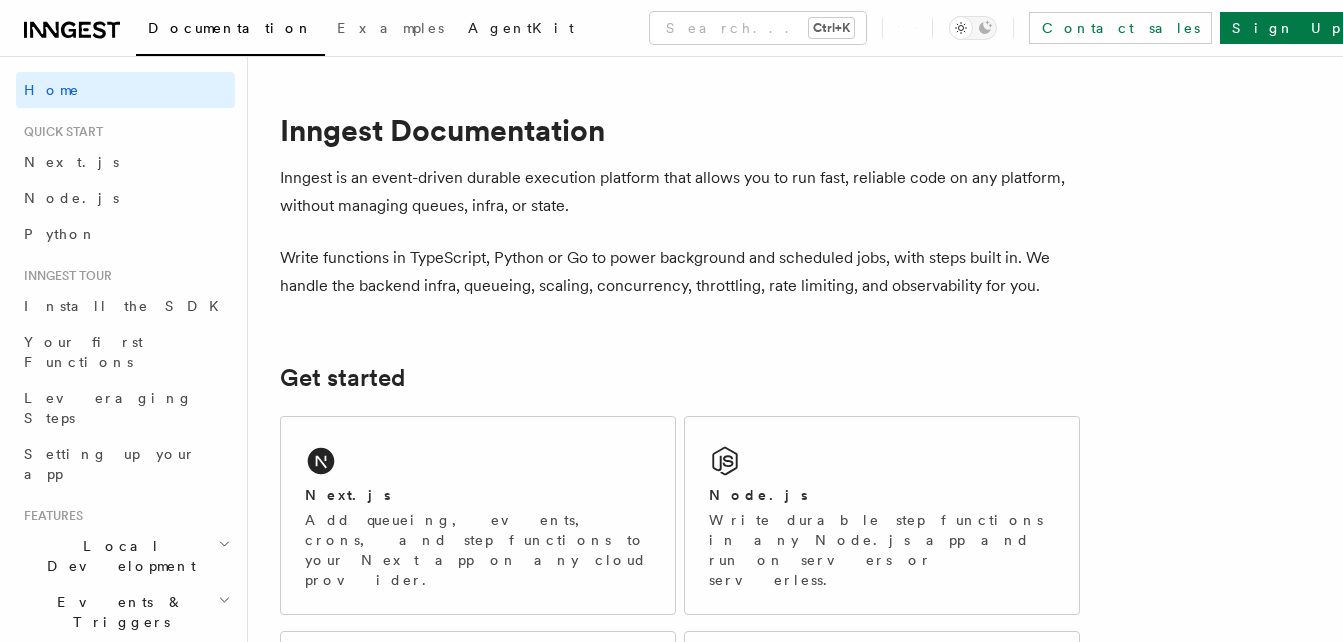 click on "AgentKit" at bounding box center [521, 28] 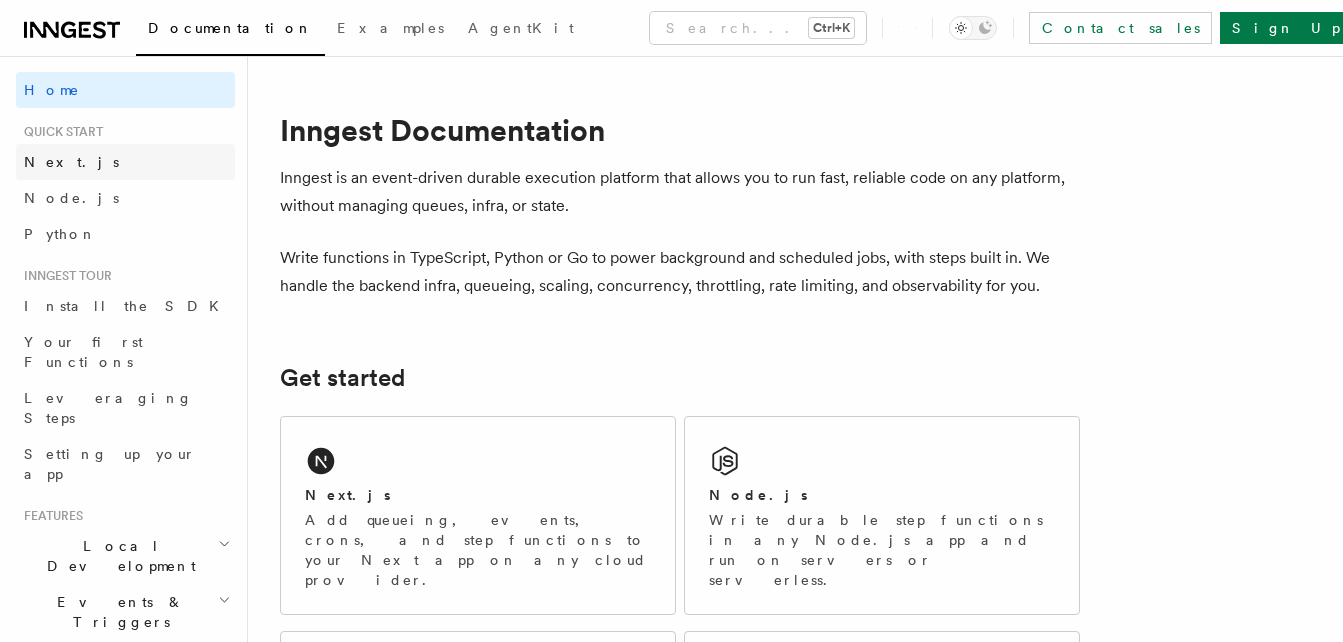 click on "Next.js" at bounding box center (125, 162) 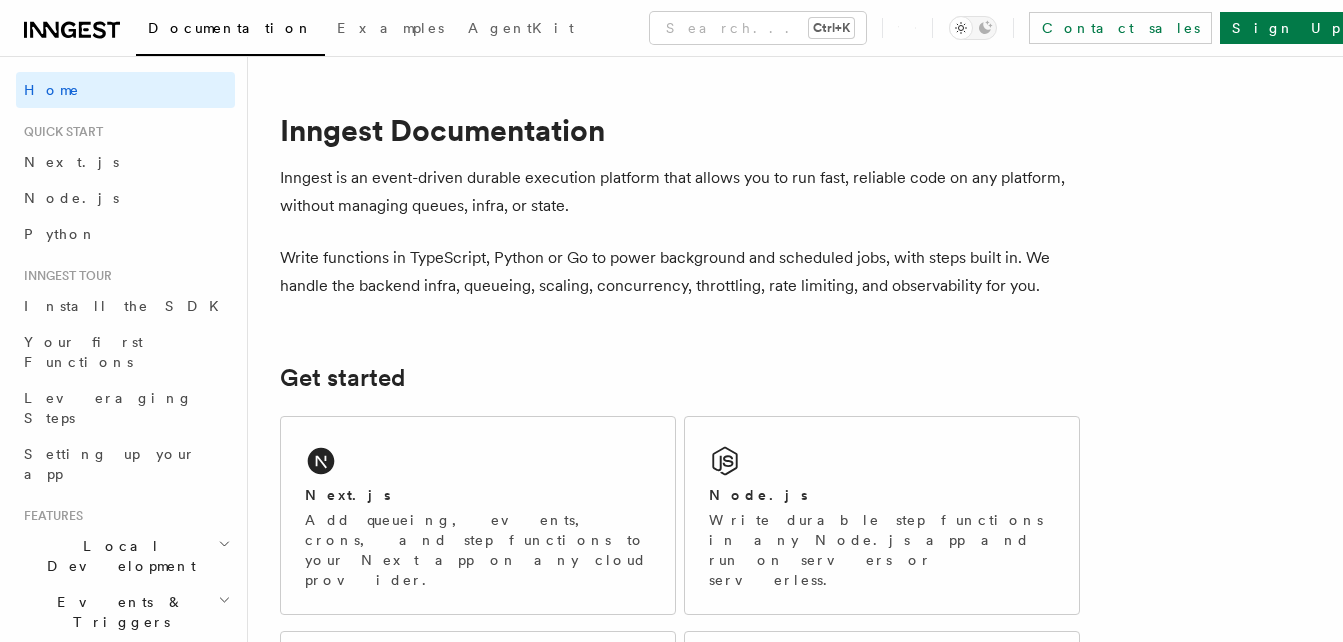 scroll, scrollTop: 0, scrollLeft: 0, axis: both 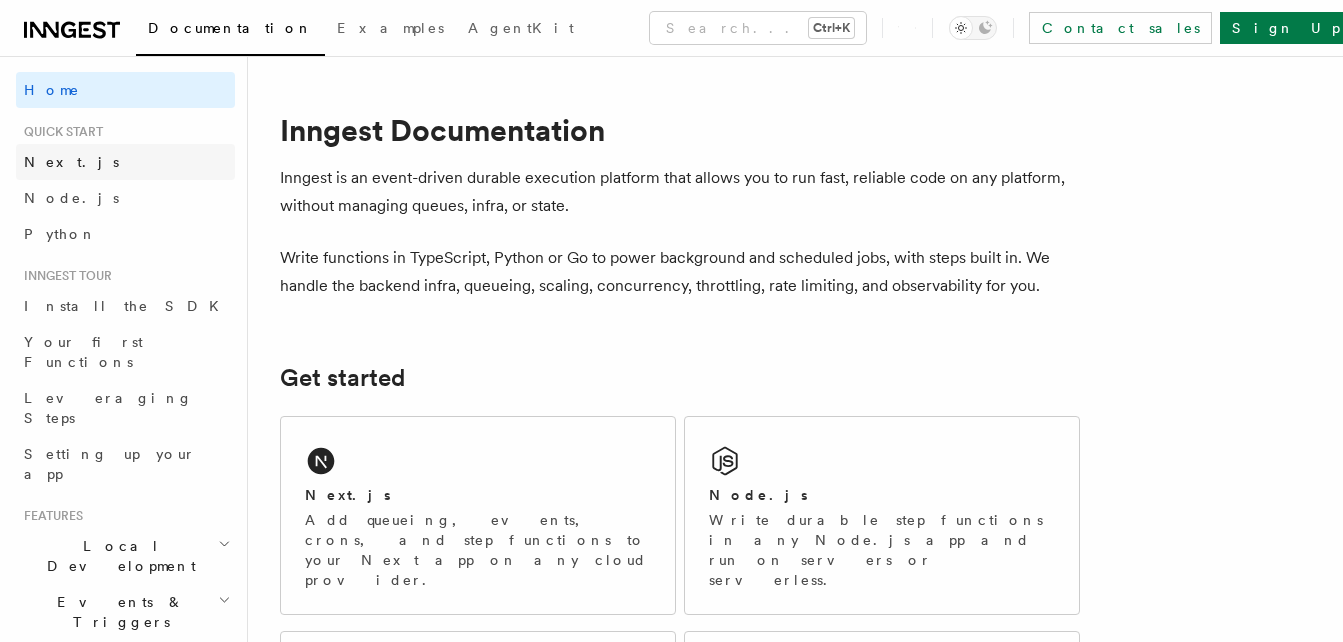 click on "Next.js" at bounding box center (125, 162) 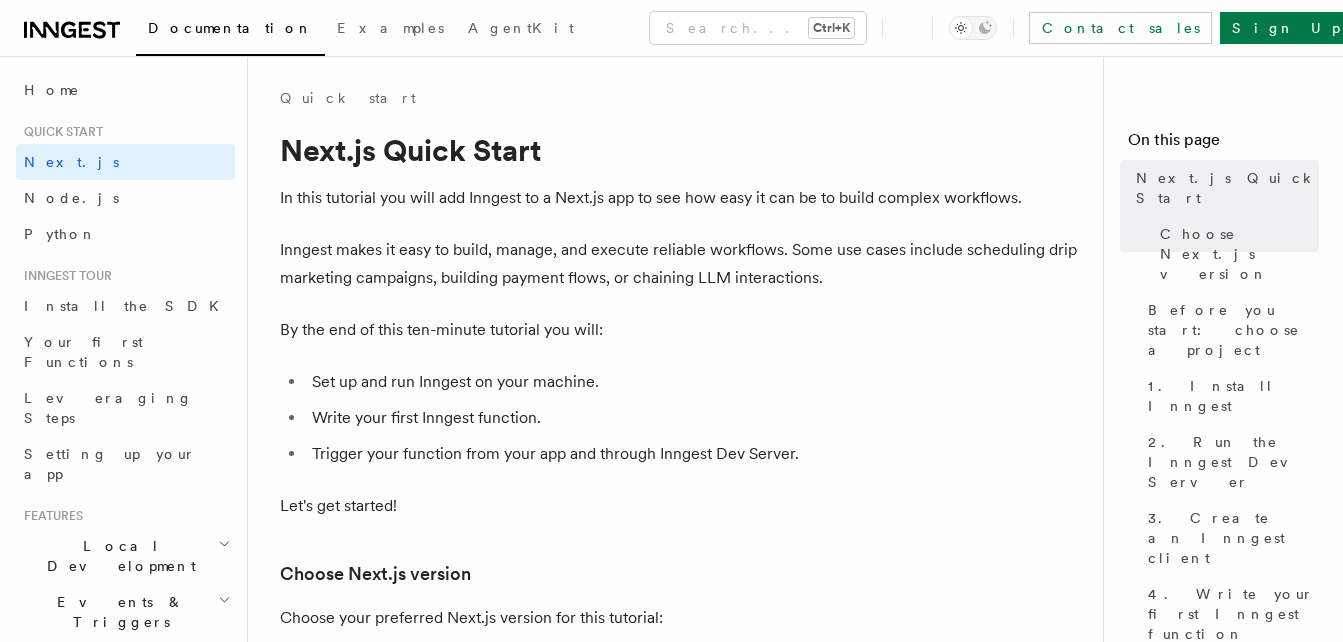 click on "Documentation Examples AgentKit Search... Ctrl+K   Contact sales Sign Up" at bounding box center [671, 28] 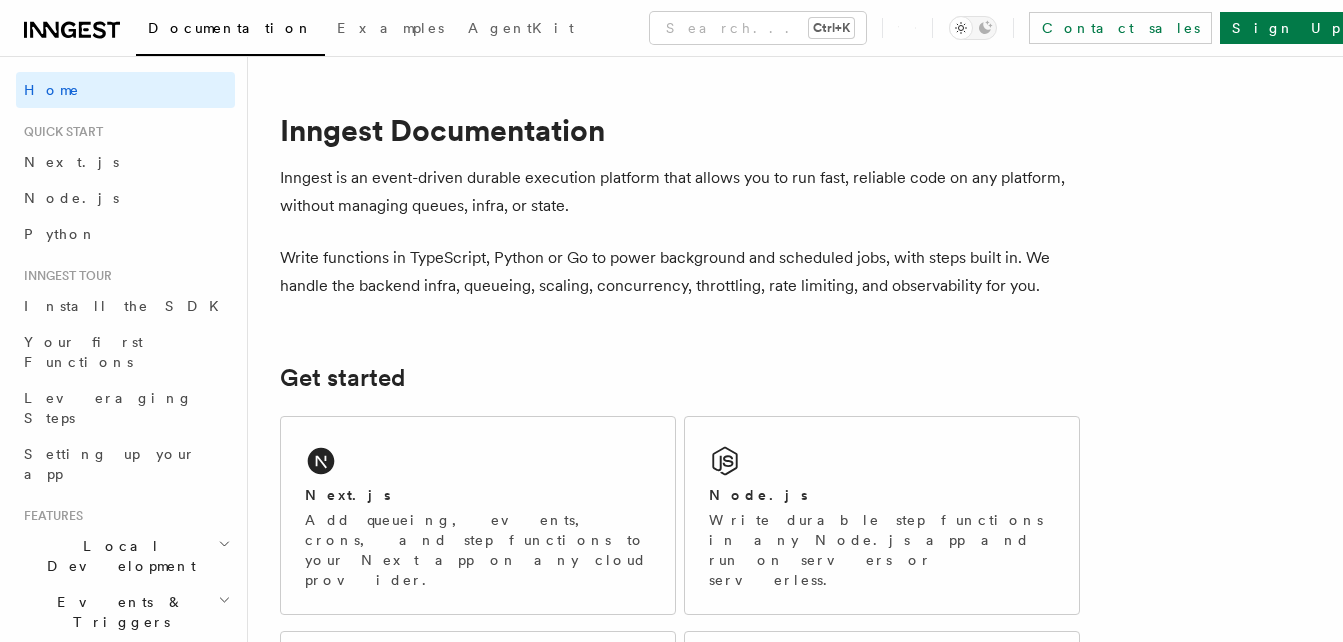 scroll, scrollTop: 0, scrollLeft: 0, axis: both 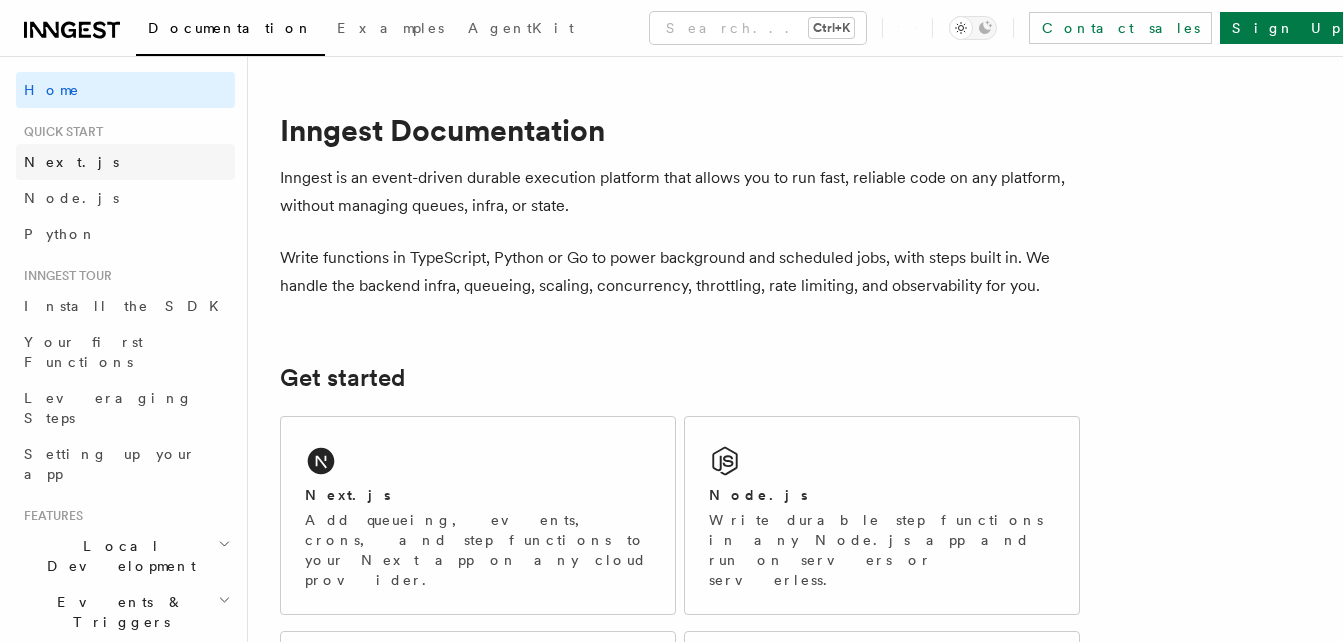 click on "Next.js" at bounding box center [125, 162] 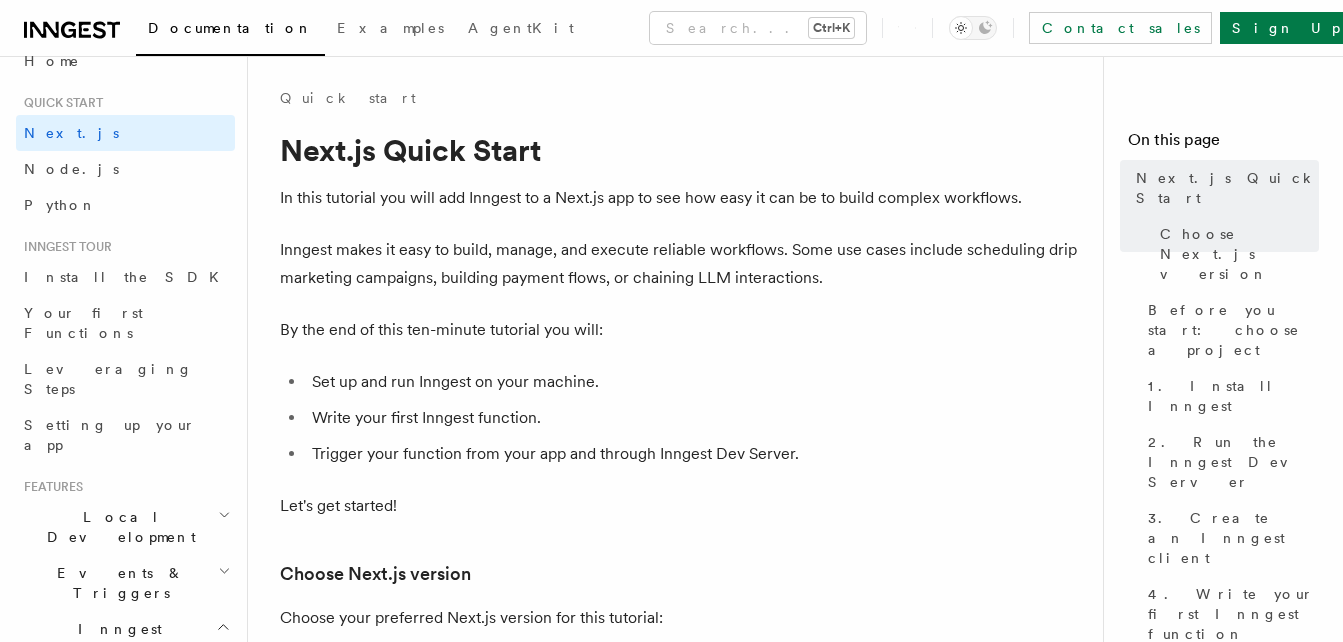 scroll, scrollTop: 0, scrollLeft: 0, axis: both 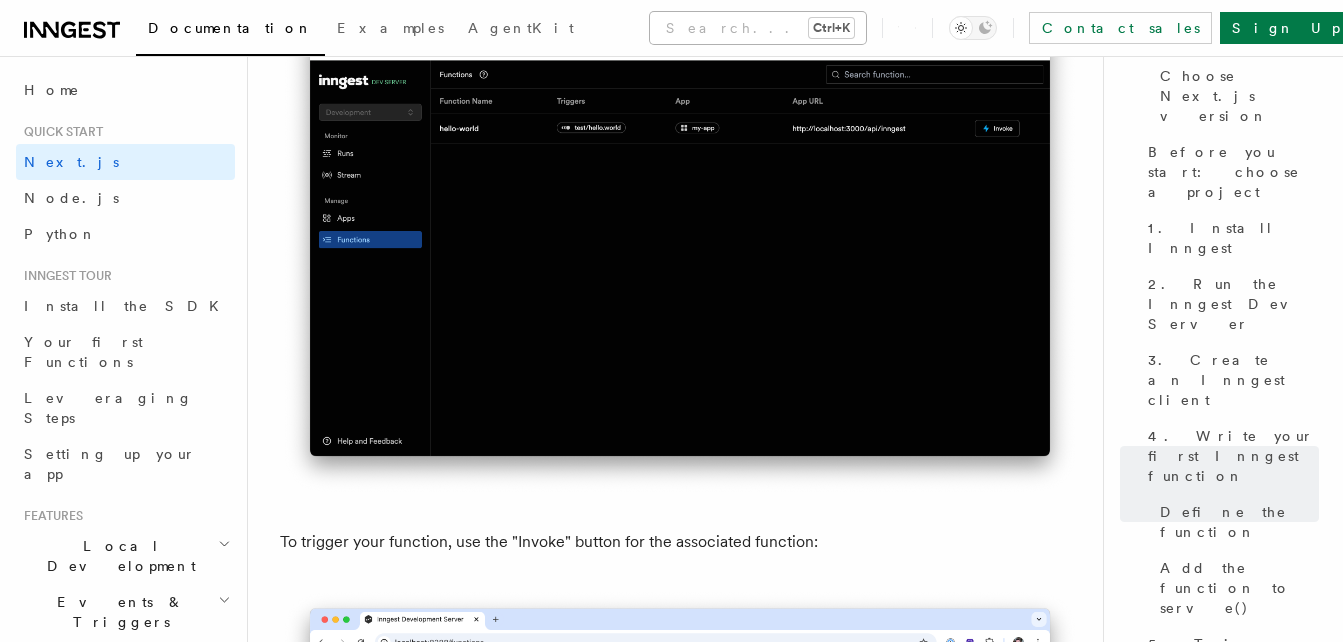 click on "Search... Ctrl+K" at bounding box center [758, 28] 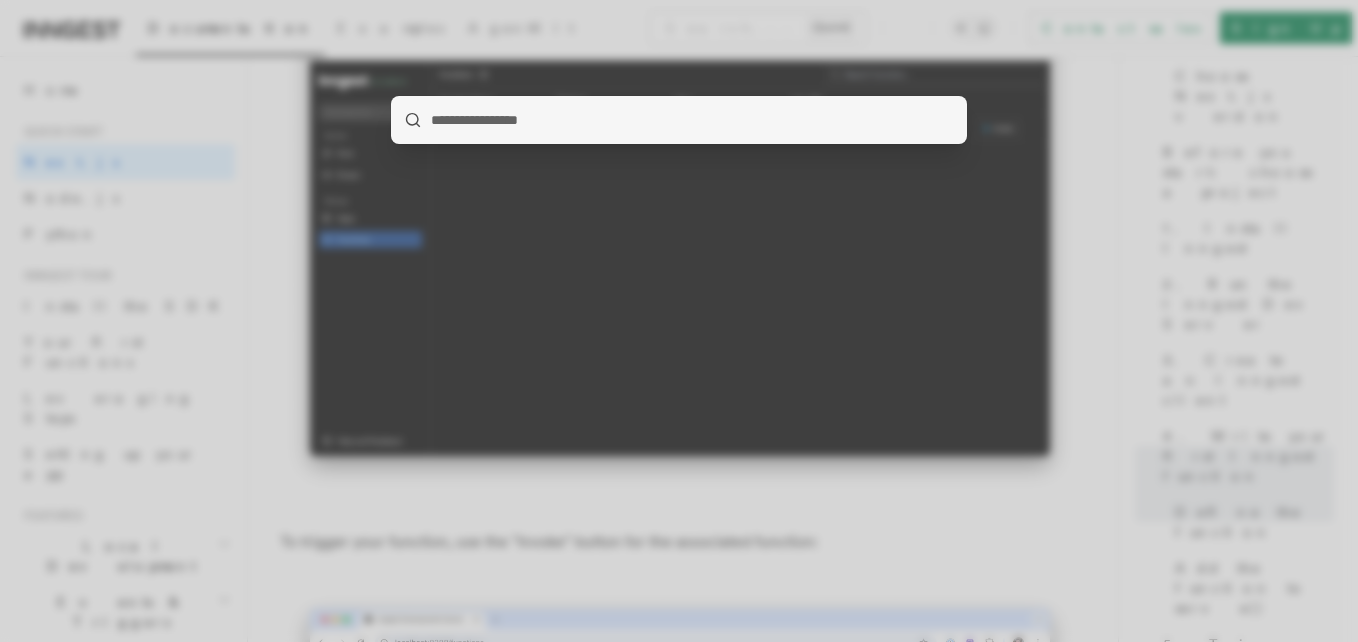 click at bounding box center [679, 120] 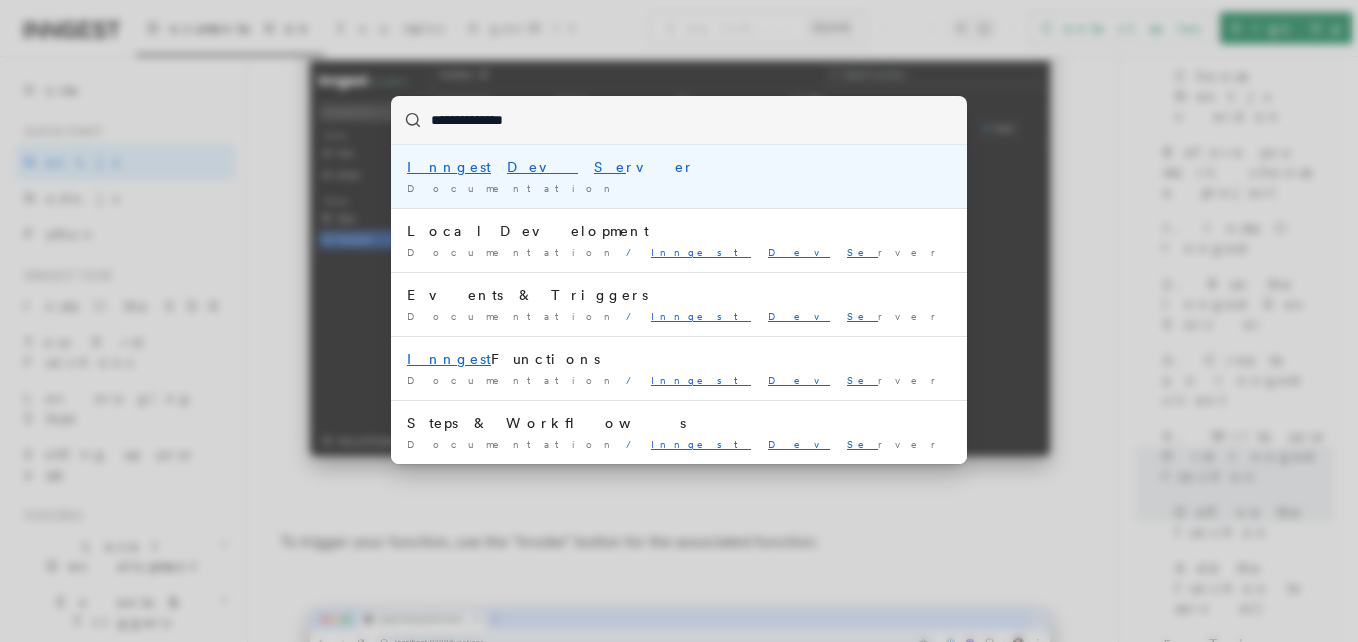 type on "**********" 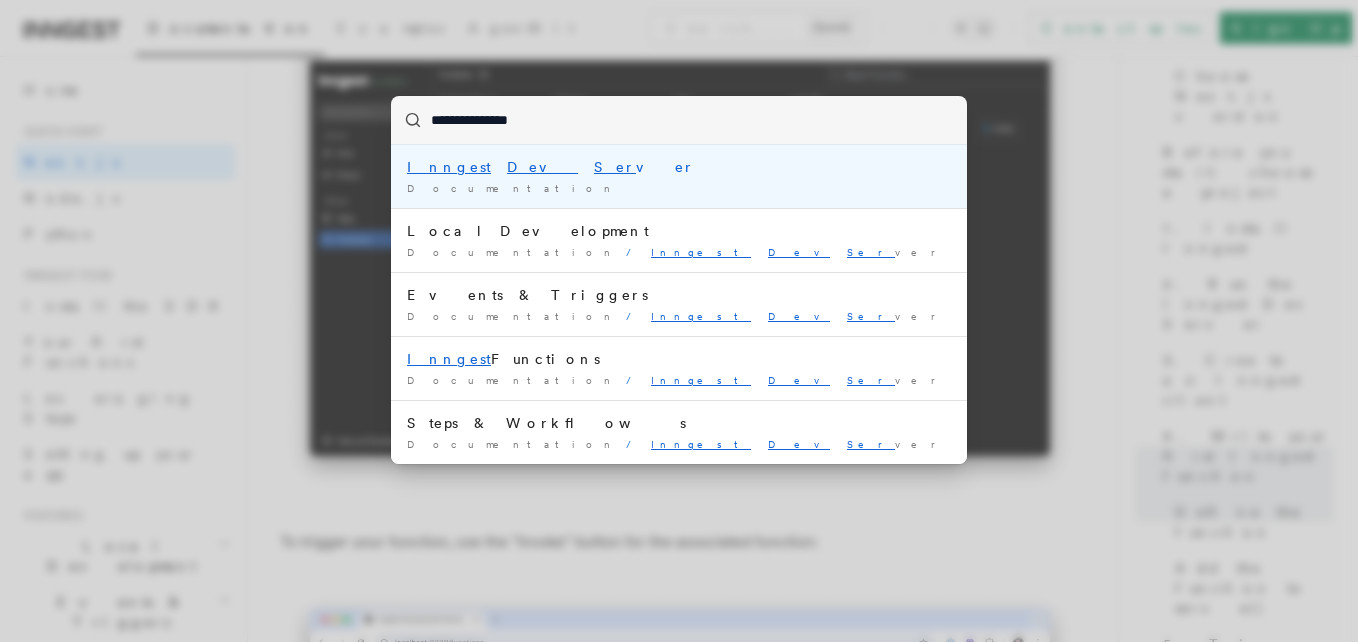 click on "Ser" at bounding box center (615, 167) 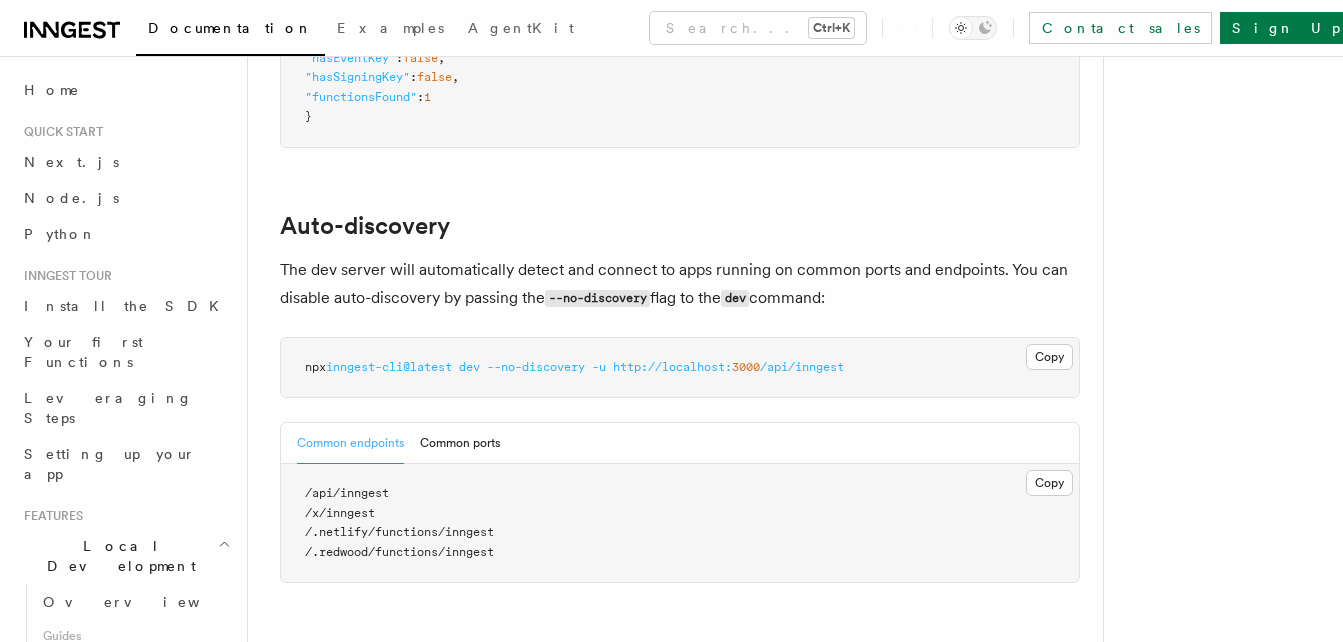 scroll, scrollTop: 0, scrollLeft: 0, axis: both 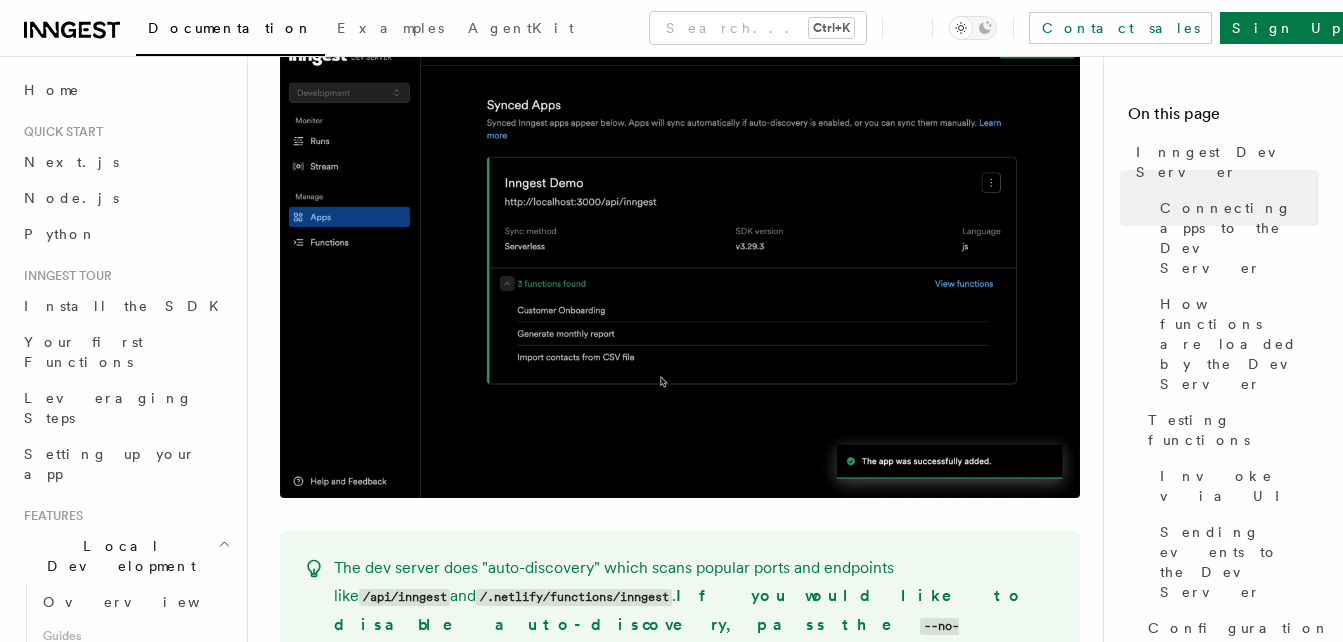 click on "Documentation Examples AgentKit Search... Ctrl+K   Contact sales Sign Up" at bounding box center (671, 28) 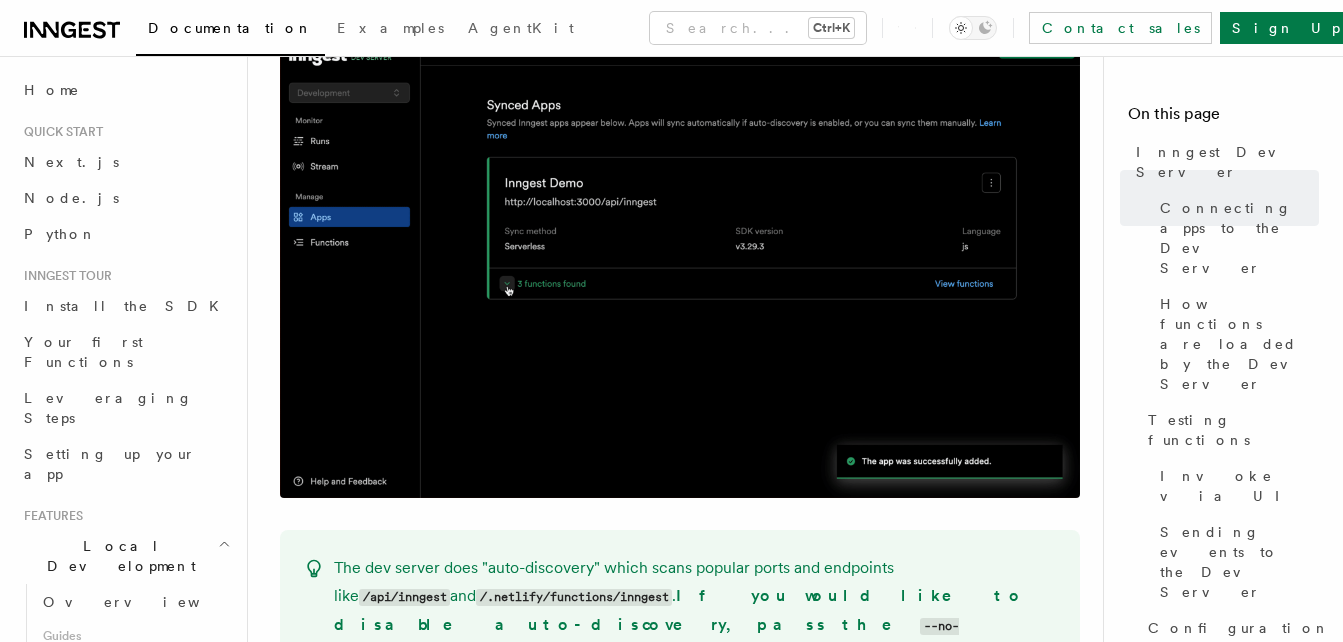 click on "Inngest Dev Server" at bounding box center (128, 680) 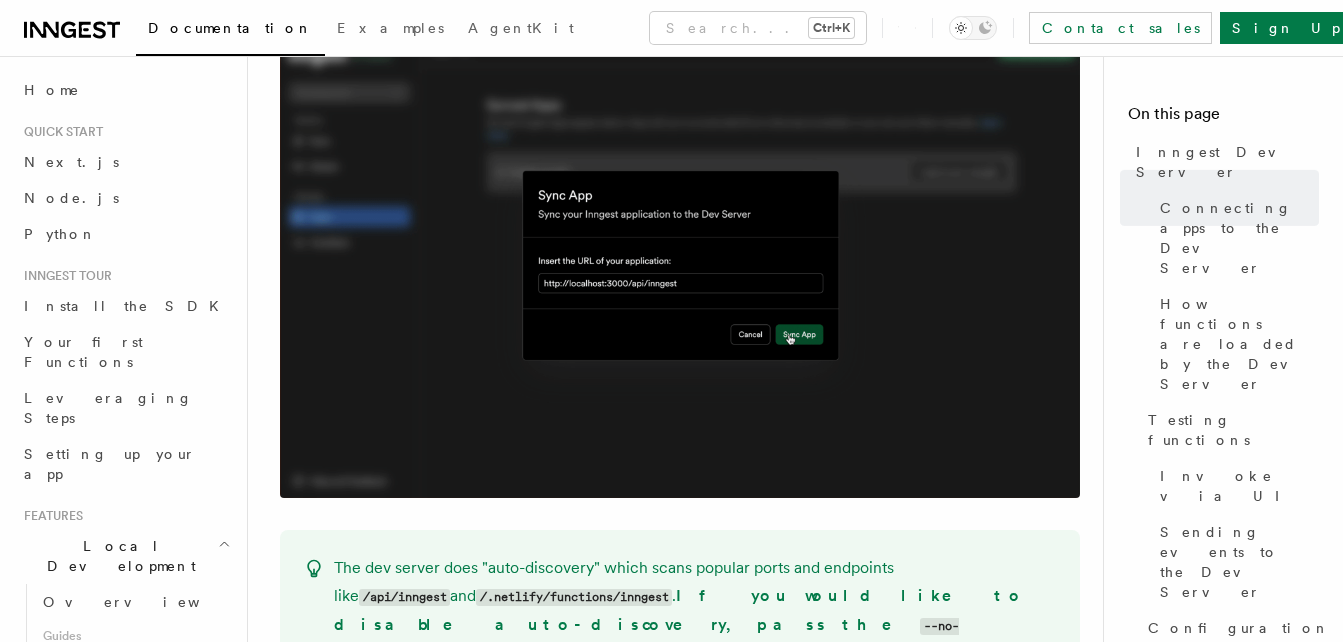scroll, scrollTop: 0, scrollLeft: 0, axis: both 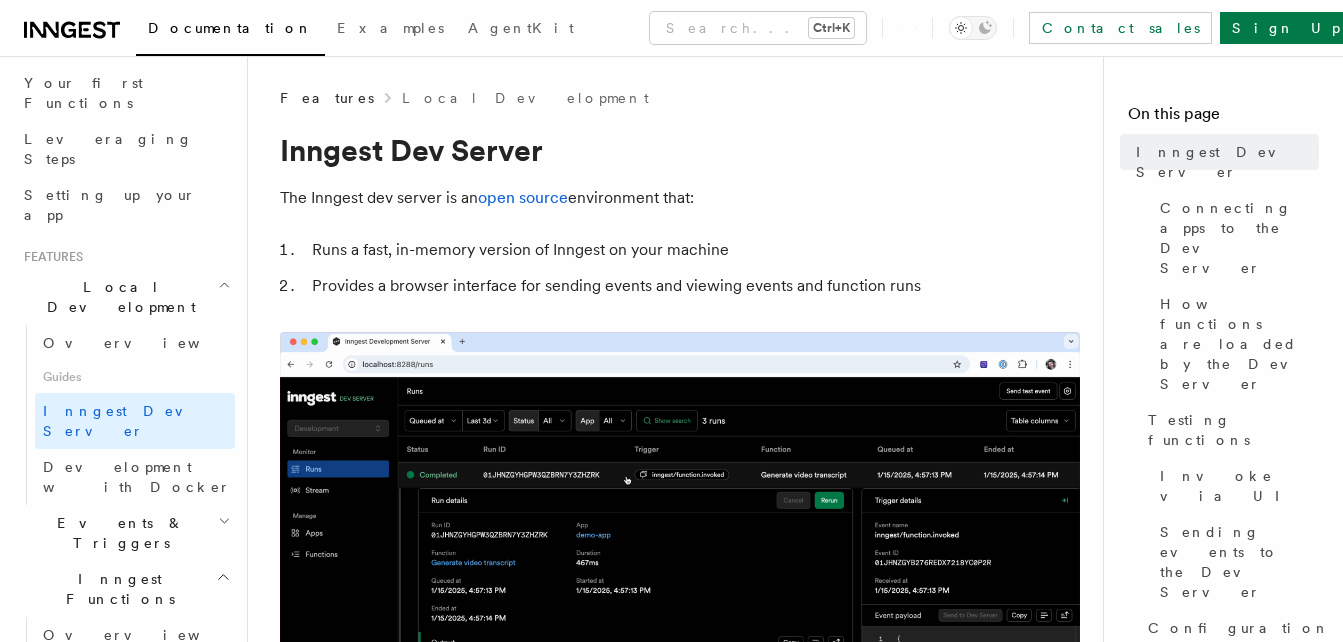 click 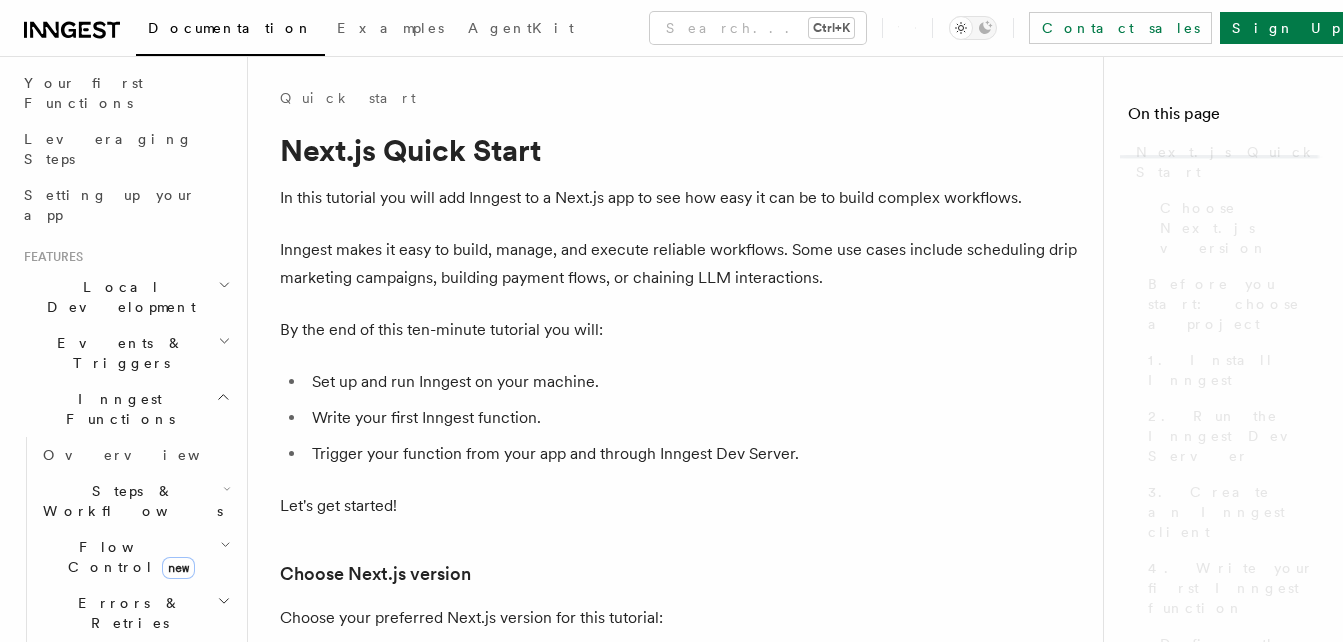 scroll, scrollTop: 4991, scrollLeft: 0, axis: vertical 